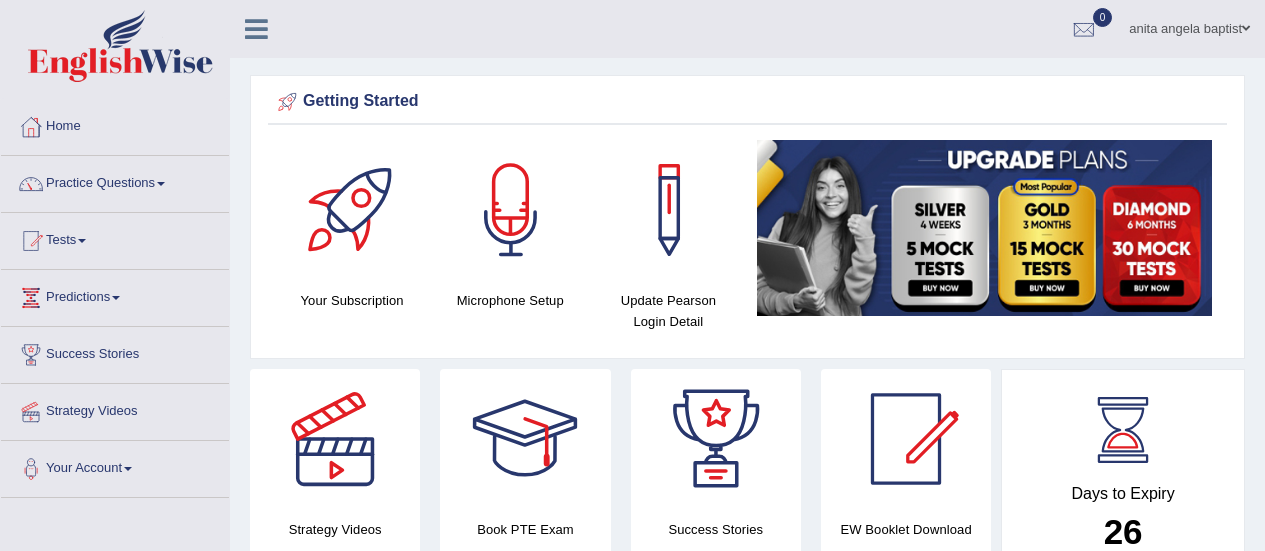 scroll, scrollTop: 0, scrollLeft: 0, axis: both 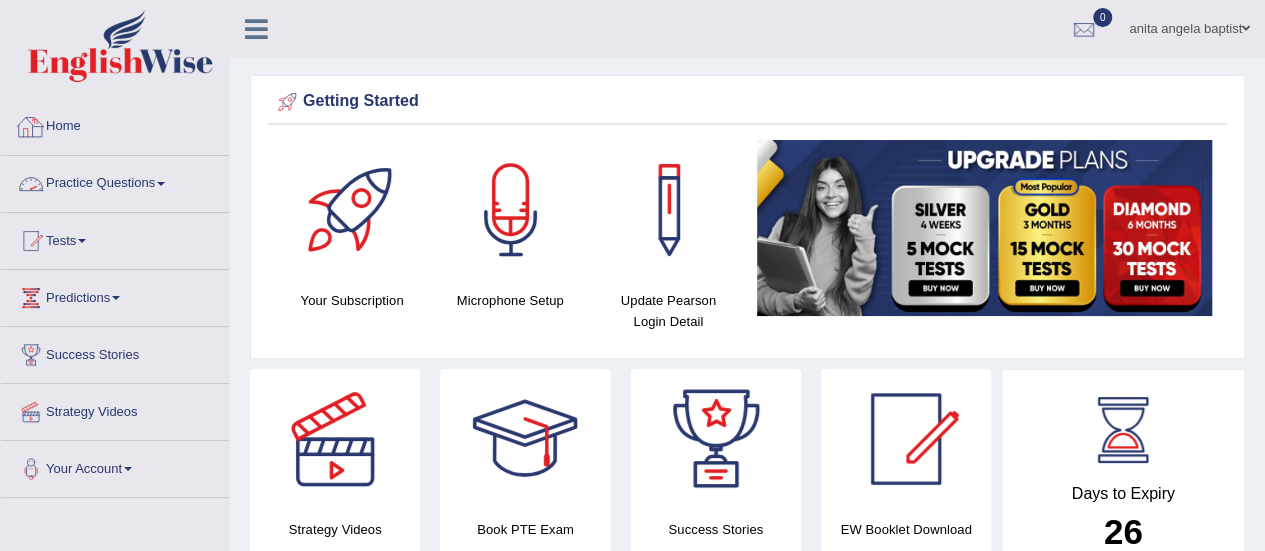 click on "Practice Questions" at bounding box center [115, 181] 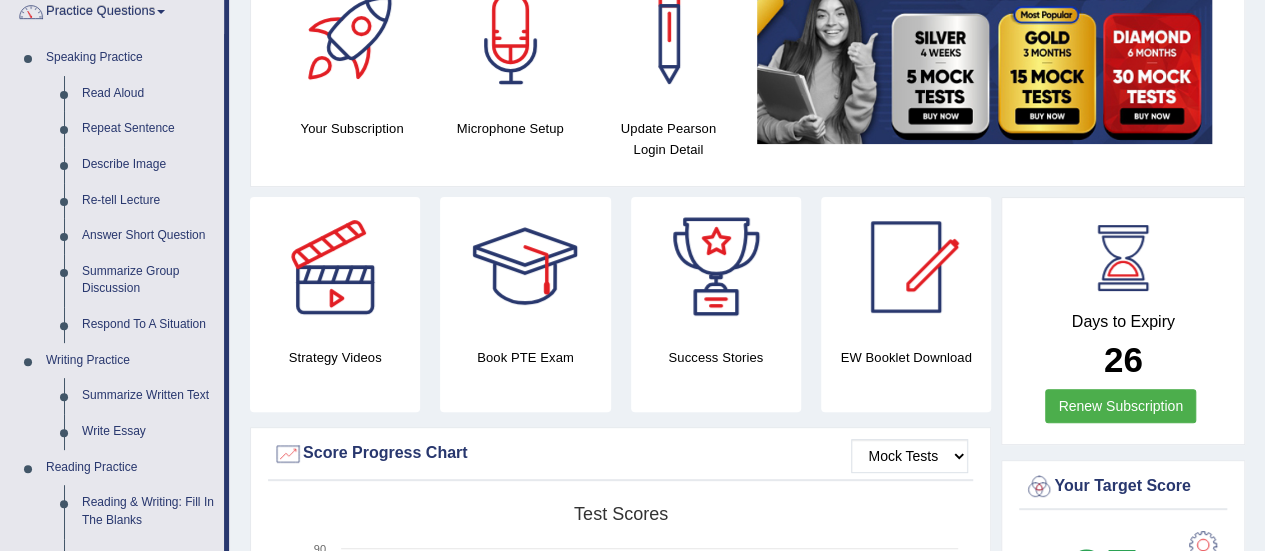 scroll, scrollTop: 200, scrollLeft: 0, axis: vertical 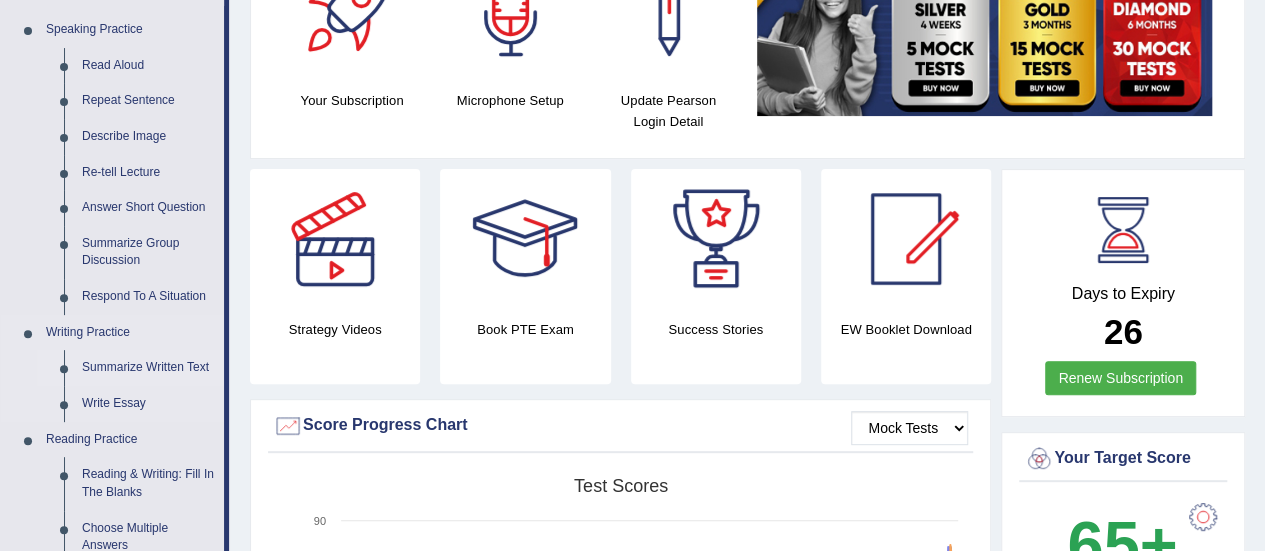 click on "Summarize Written Text" at bounding box center [148, 368] 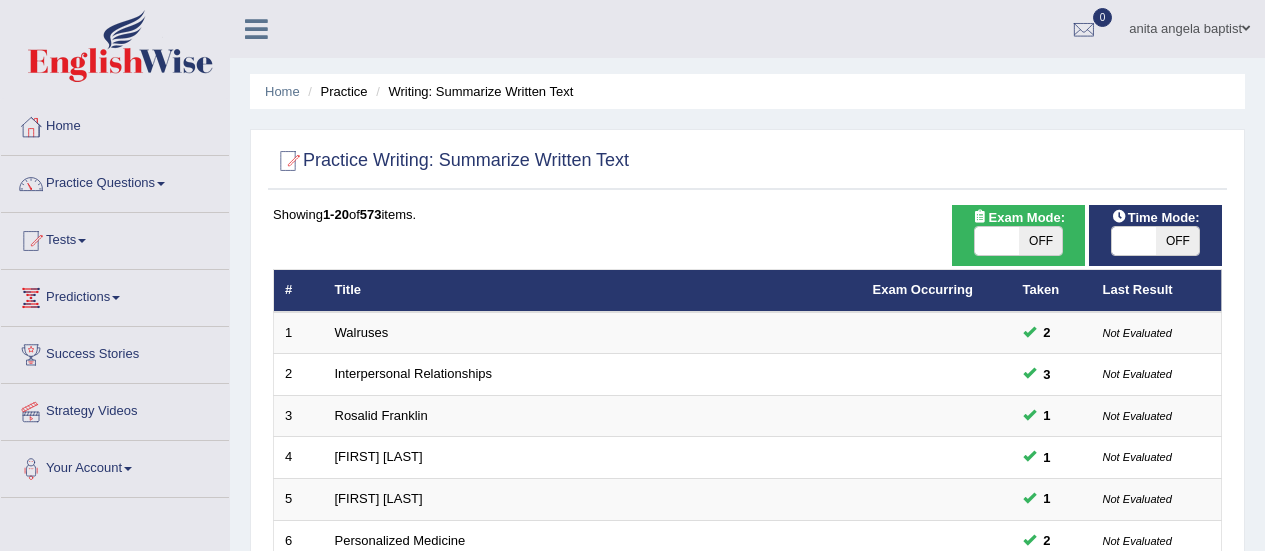 scroll, scrollTop: 300, scrollLeft: 0, axis: vertical 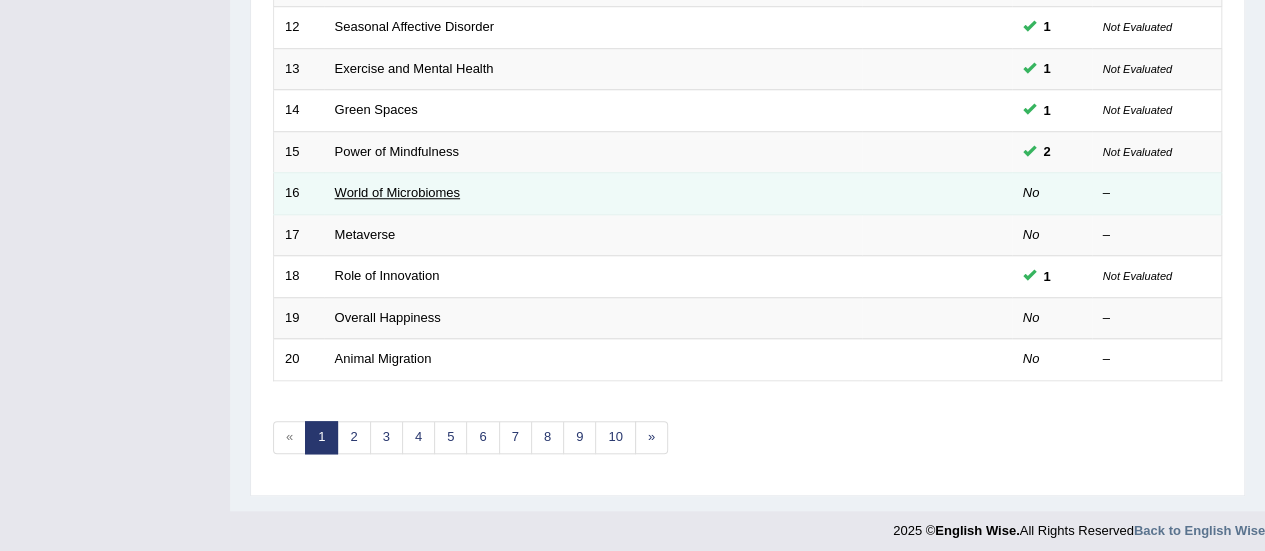 click on "World of Microbiomes" at bounding box center (397, 192) 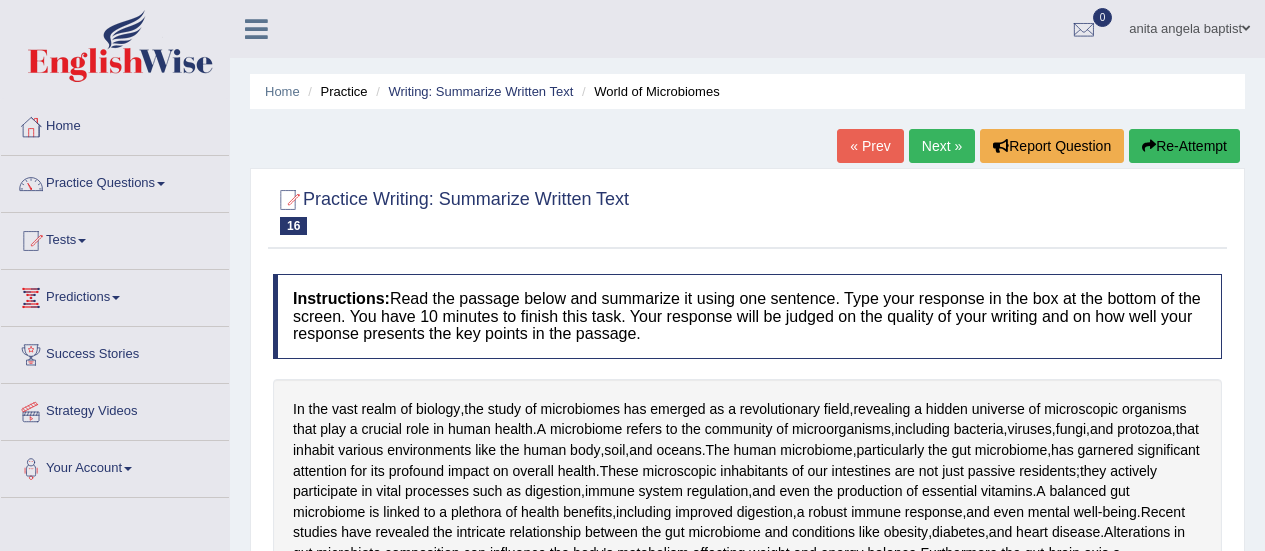 scroll, scrollTop: 0, scrollLeft: 0, axis: both 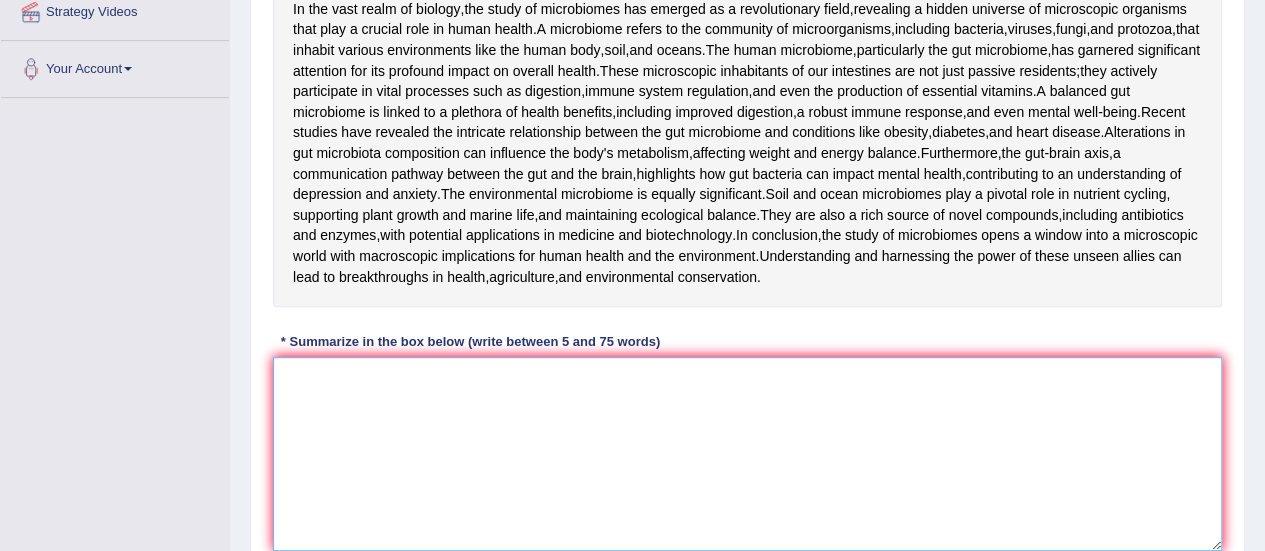 click at bounding box center [747, 454] 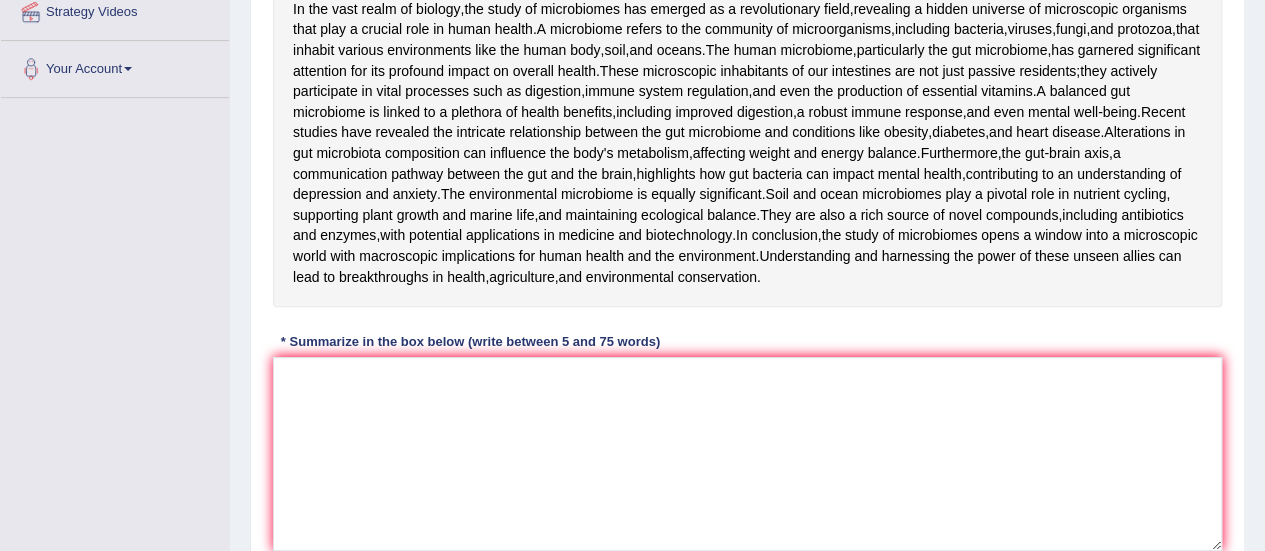 click on "In   the   vast   realm   of   biology ,  the   study   of   microbiomes   has   emerged   as   a   revolutionary   field ,  revealing   a   hidden   universe   of   microscopic   organisms   that   play   a   crucial   role   in   human   health .  A   microbiome   refers   to   the   community   of   microorganisms ,  including   bacteria ,  viruses ,  fungi ,  and   protozoa ,  that   inhabit   various   environments   like   the   human   body ,  soil ,  and   oceans .
The   human   microbiome ,  particularly   the   gut   microbiome ,  has   garnered   significant   attention   for   its   profound   impact   on   overall   health .  These   microscopic   inhabitants   of   our   intestines   are   not   just   passive   residents ;  they   actively   participate   in   vital   processes   such   as   digestion ,  immune   system   regulation ,  and   even   the   production   of   essential   vitamins .  A   balanced   gut   microbiome   is   linked   to   a   plethora   of   health   benefits ," at bounding box center [747, 143] 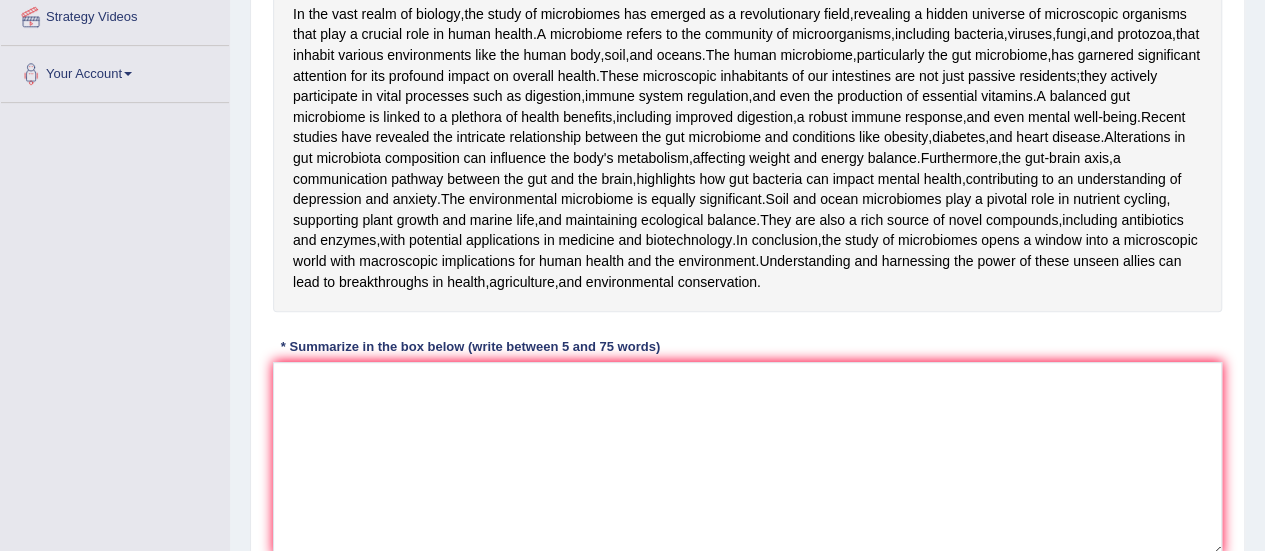 scroll, scrollTop: 400, scrollLeft: 0, axis: vertical 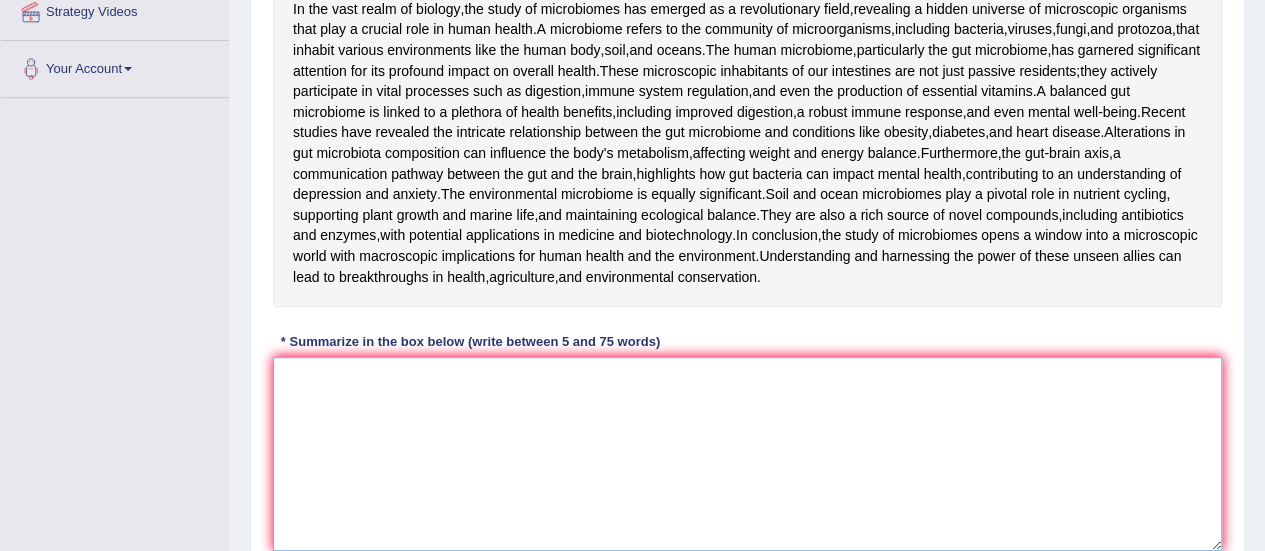 click at bounding box center [747, 454] 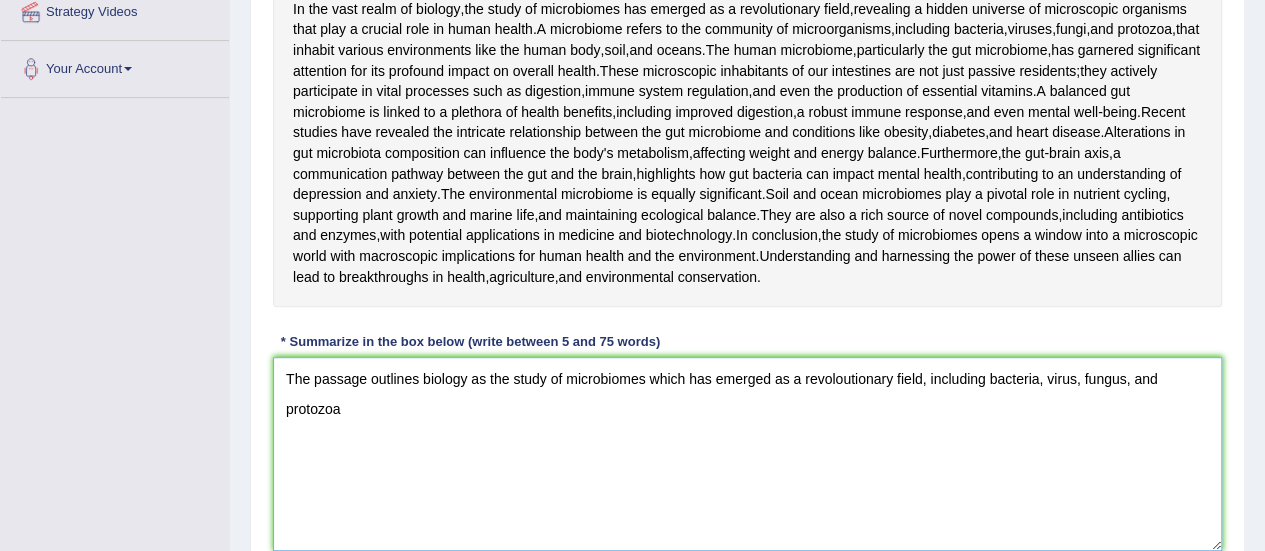 scroll, scrollTop: 407, scrollLeft: 0, axis: vertical 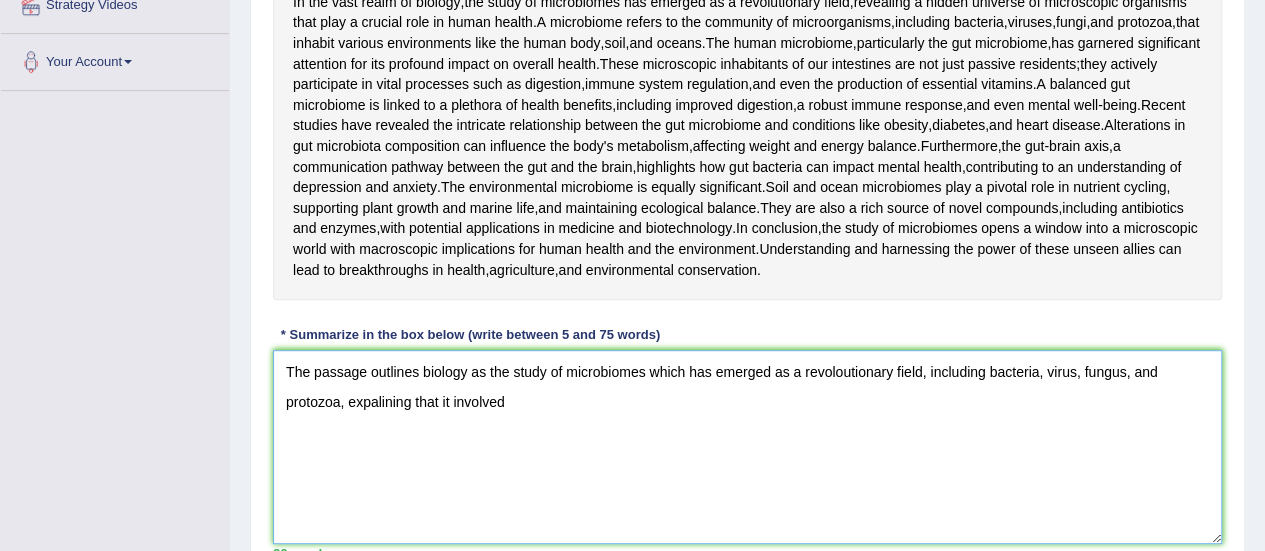 click on "The passage outlines biology as the study of microbiomes which has emerged as a revoloutionary field, including bacteria, virus, fungus, and protozoa, expalining that it involved" at bounding box center [747, 447] 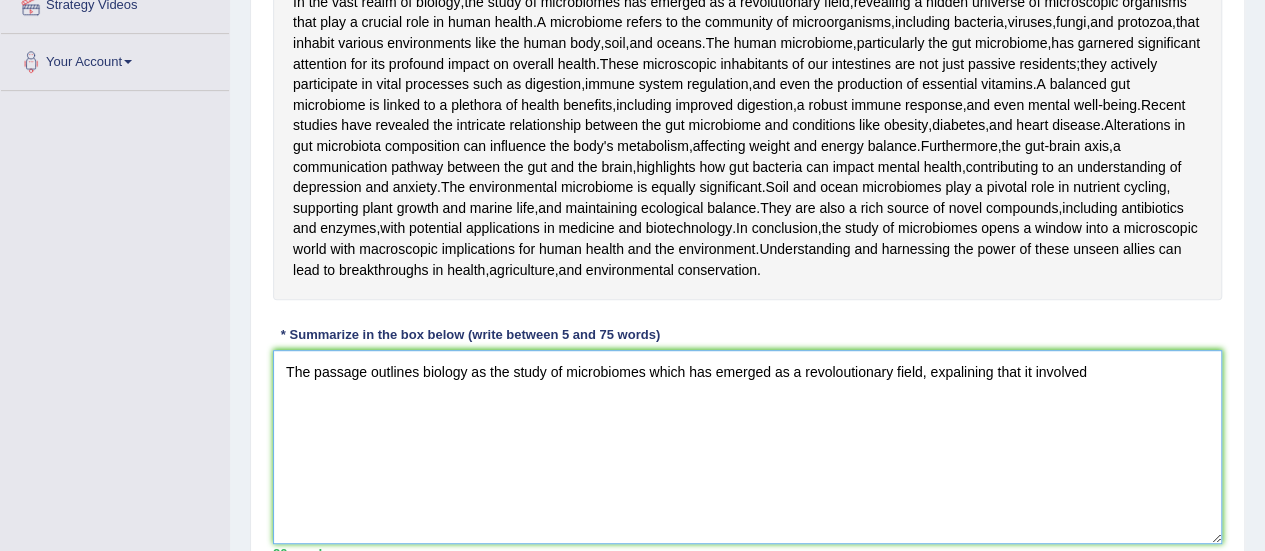 click on "The passage outlines biology as the study of microbiomes which has emerged as a revoloutionary field, expalining that it involved" at bounding box center (747, 447) 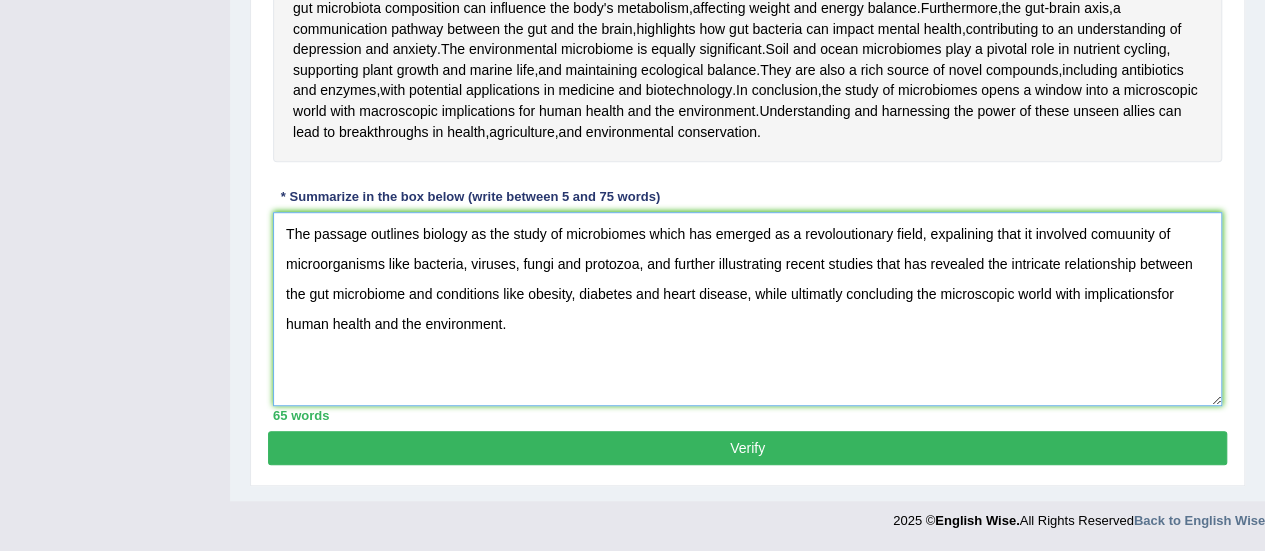 scroll, scrollTop: 467, scrollLeft: 0, axis: vertical 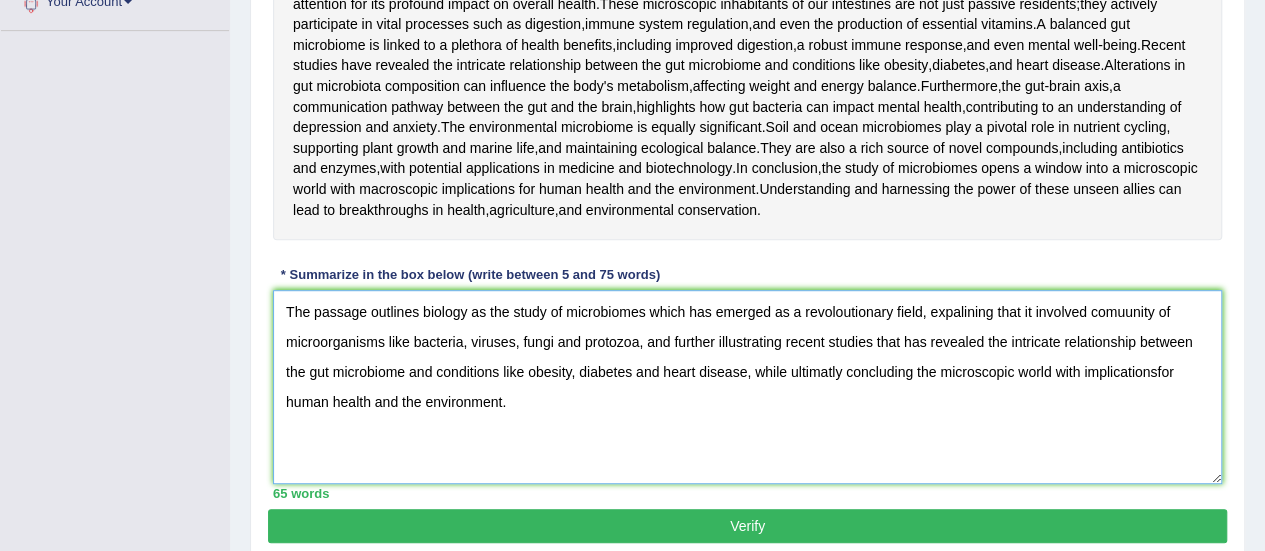 click on "The passage outlines biology as the study of microbiomes which has emerged as a revoloutionary field, expalining that it involved comuunity of microorganisms like bacteria, viruses, fungi and protozoa, and further illustrating recent studies that has revealed the intricate relationship between the gut microbiome and conditions like obesity, diabetes and heart disease, while ultimatly concluding the microscopic world with implicationsfor human health and the environment." at bounding box center (747, 387) 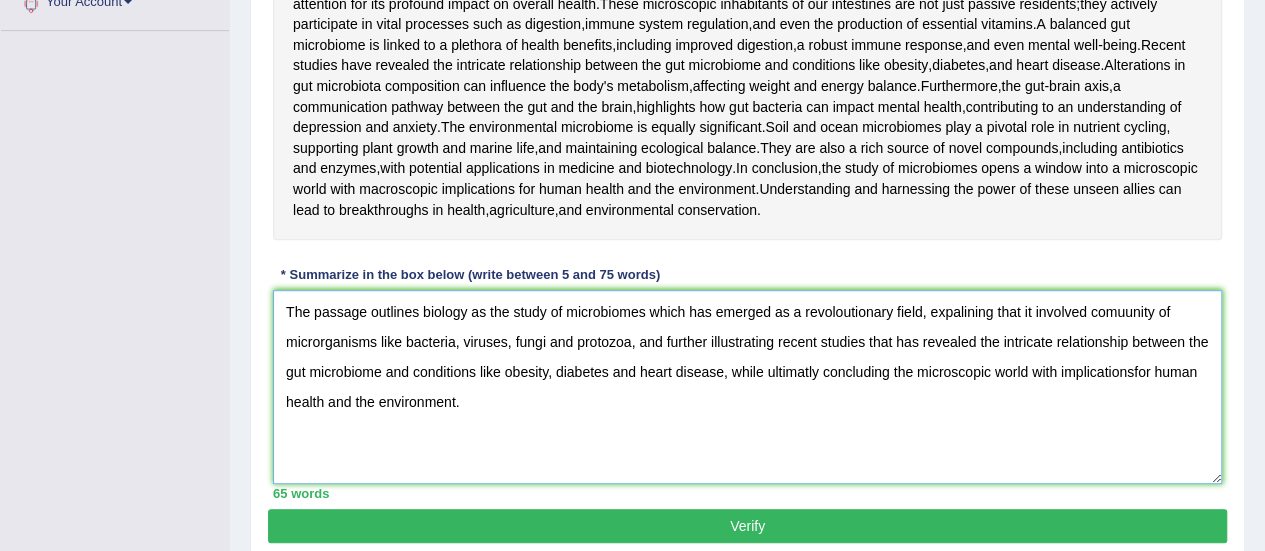 scroll, scrollTop: 567, scrollLeft: 0, axis: vertical 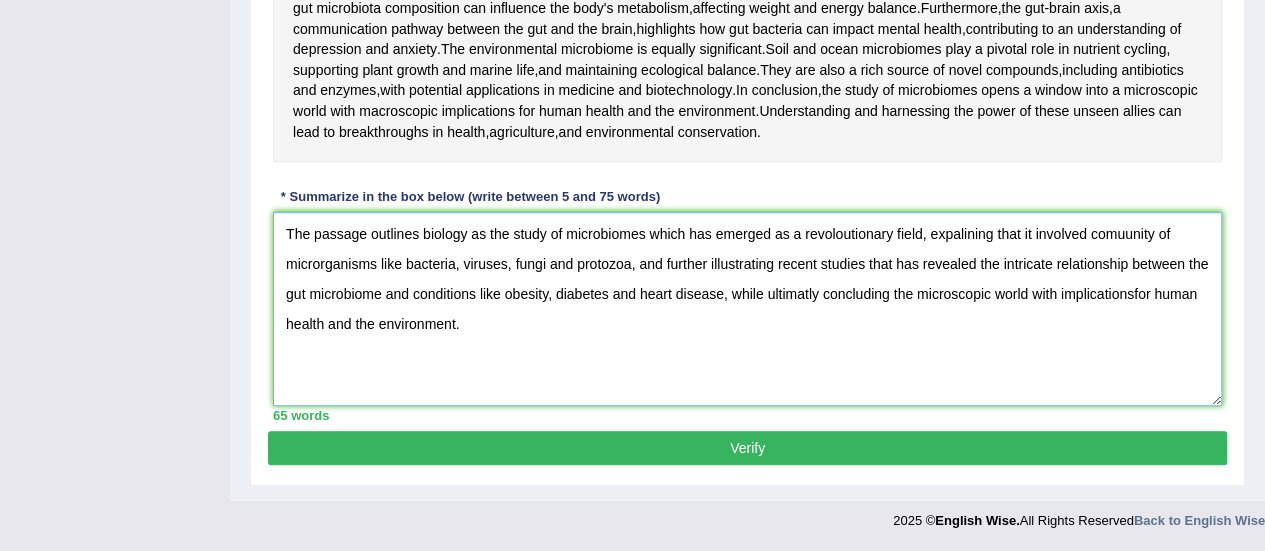 click on "The passage outlines biology as the study of microbiomes which has emerged as a revoloutionary field, expalining that it involved comuunity of microrganisms like bacteria, viruses, fungi and protozoa, and further illustrating recent studies that has revealed the intricate relationship between the gut microbiome and conditions like obesity, diabetes and heart disease, while ultimatly concluding the microscopic world with implicationsfor human health and the environment." at bounding box center [747, 309] 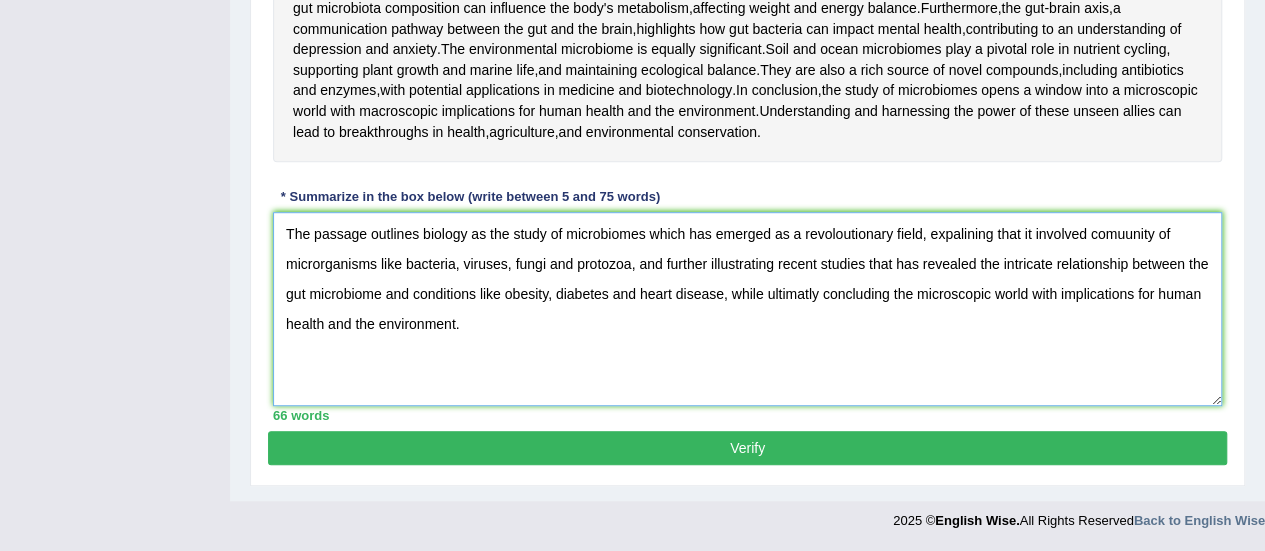 scroll, scrollTop: 667, scrollLeft: 0, axis: vertical 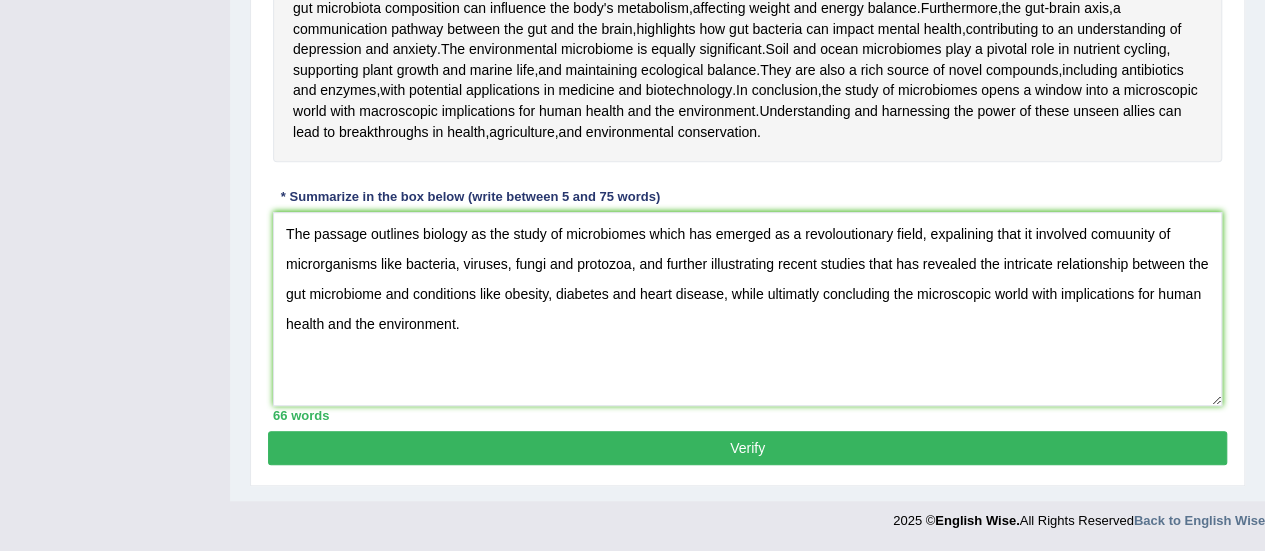 click on "Verify" at bounding box center [747, 448] 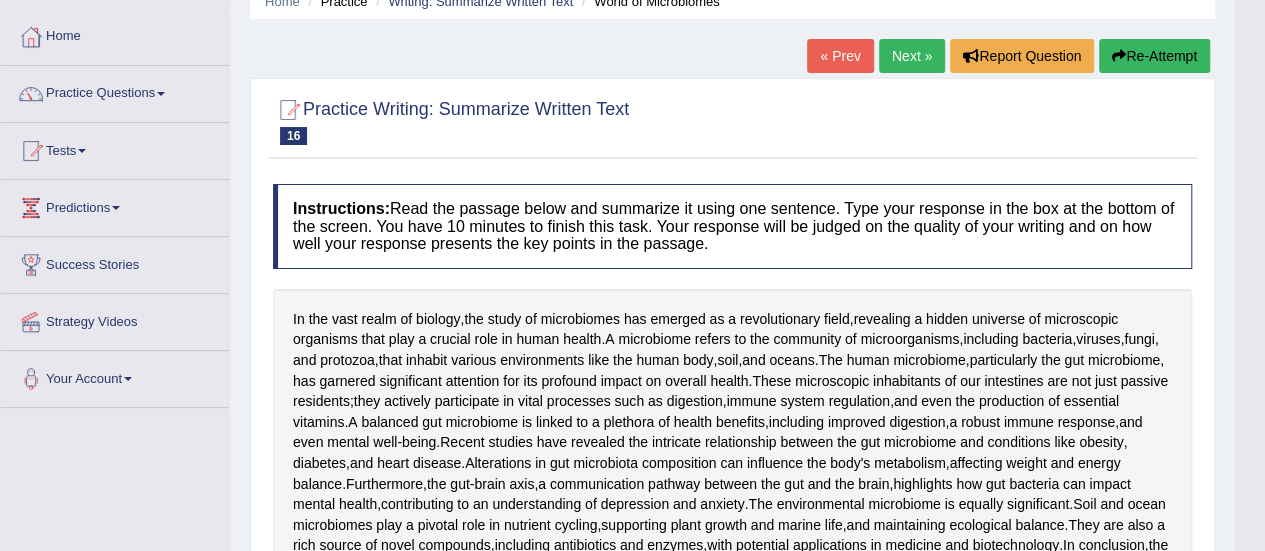scroll, scrollTop: 0, scrollLeft: 0, axis: both 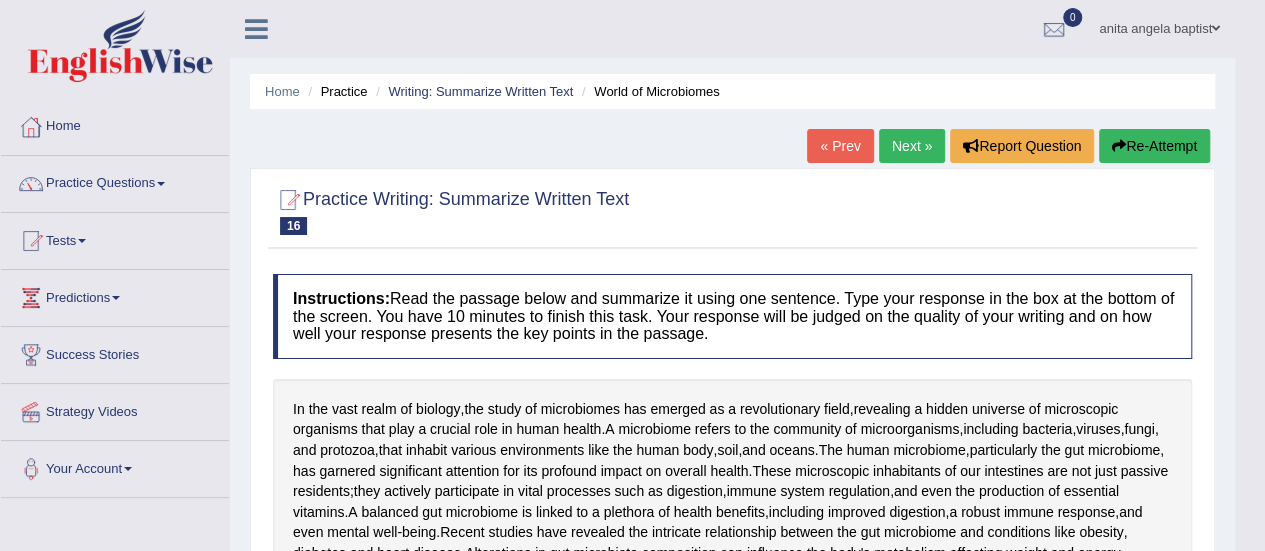 click on "Next »" at bounding box center [912, 146] 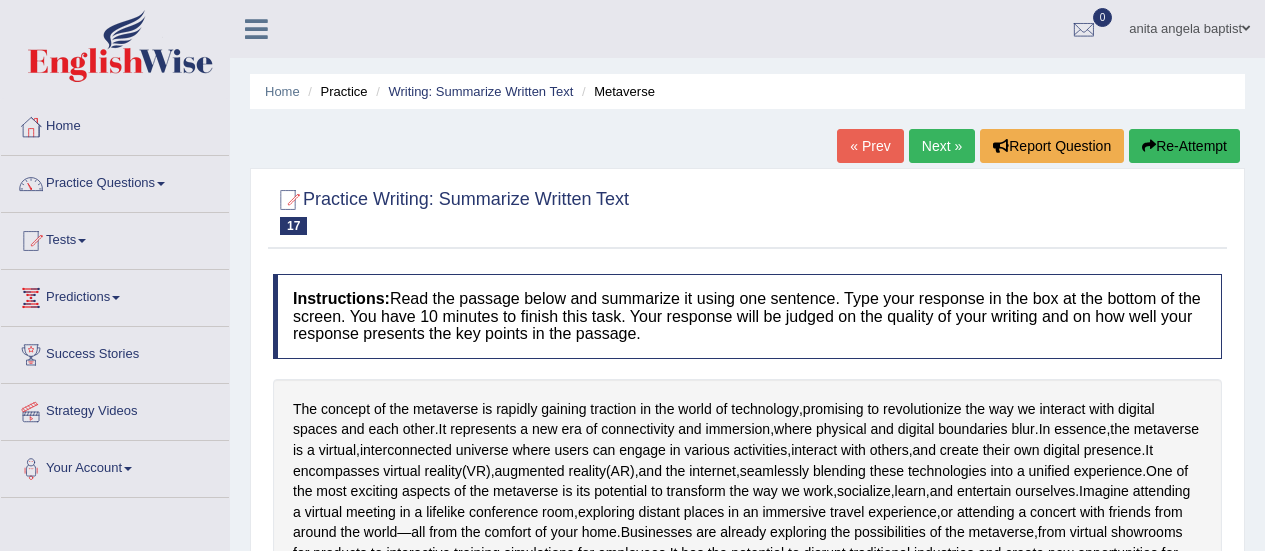 scroll, scrollTop: 300, scrollLeft: 0, axis: vertical 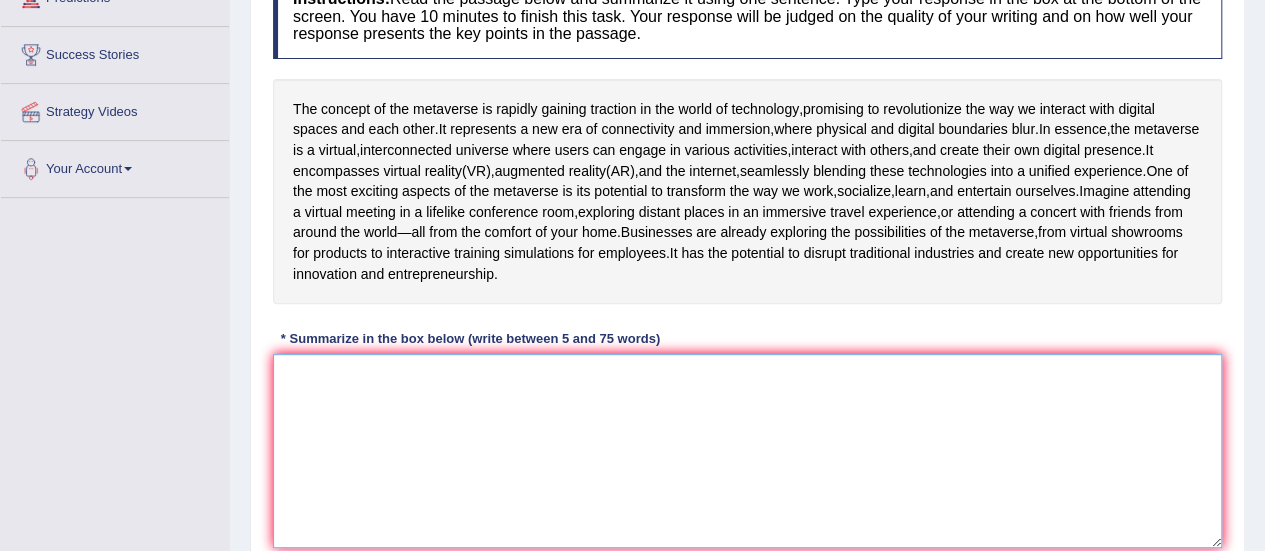 click at bounding box center [747, 451] 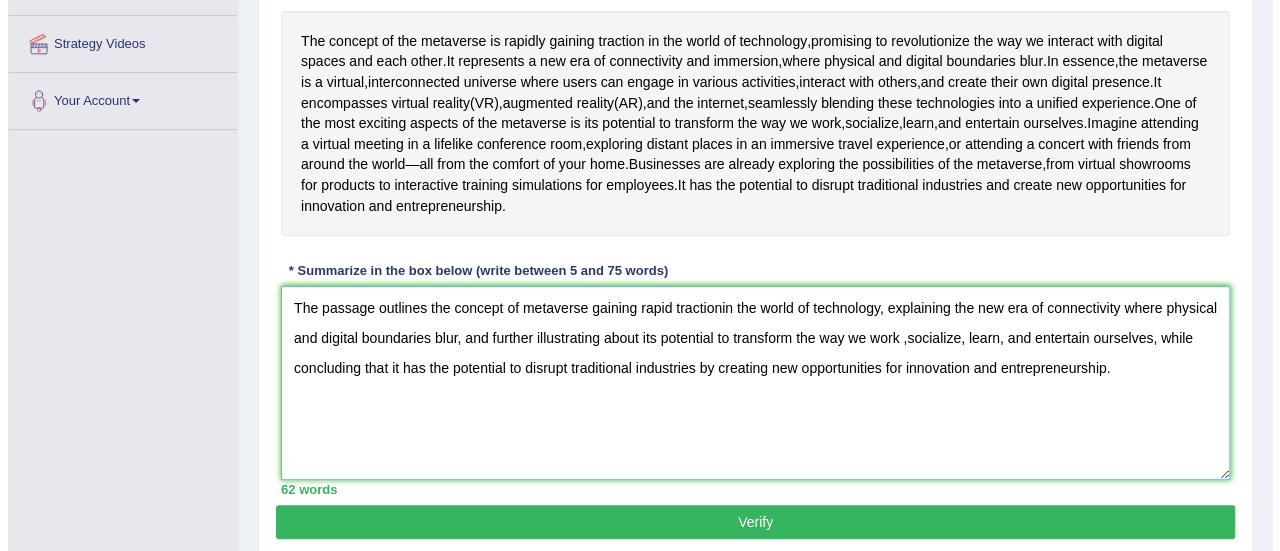 scroll, scrollTop: 398, scrollLeft: 0, axis: vertical 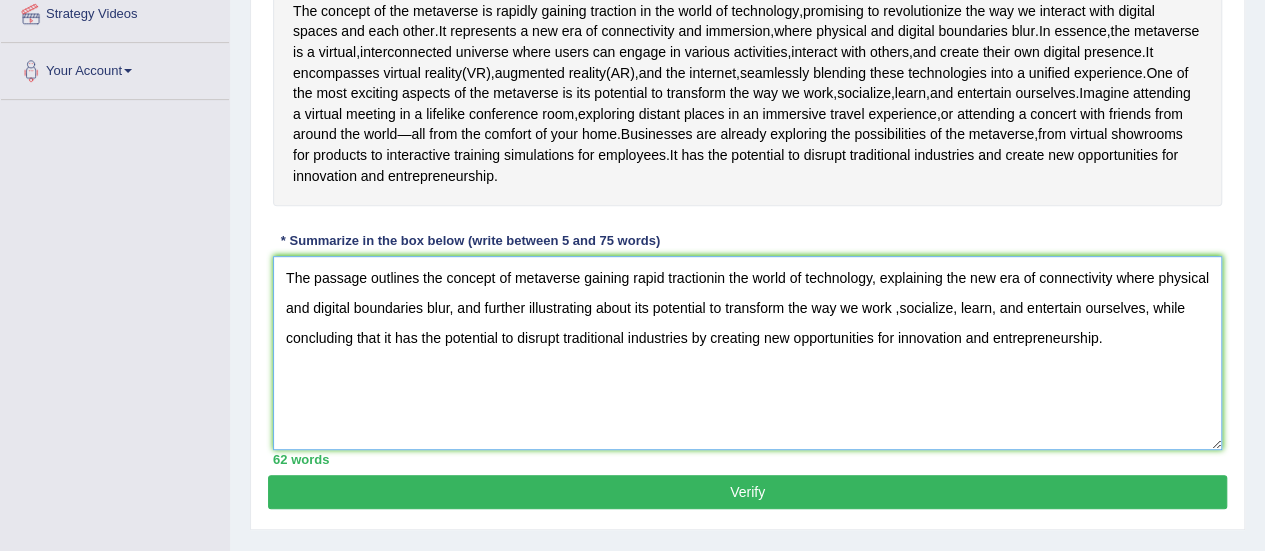 click on "The passage outlines the concept of metaverse gaining rapid tractionin the world of technology, explaining the new era of connectivity where physical and digital boundaries blur, and further illustrating about its potential to transform the way we work ,socialize, learn, and entertain ourselves, while concluding that it has the potential to disrupt traditional industries by creating new opportunities for innovation and entrepreneurship." at bounding box center [747, 353] 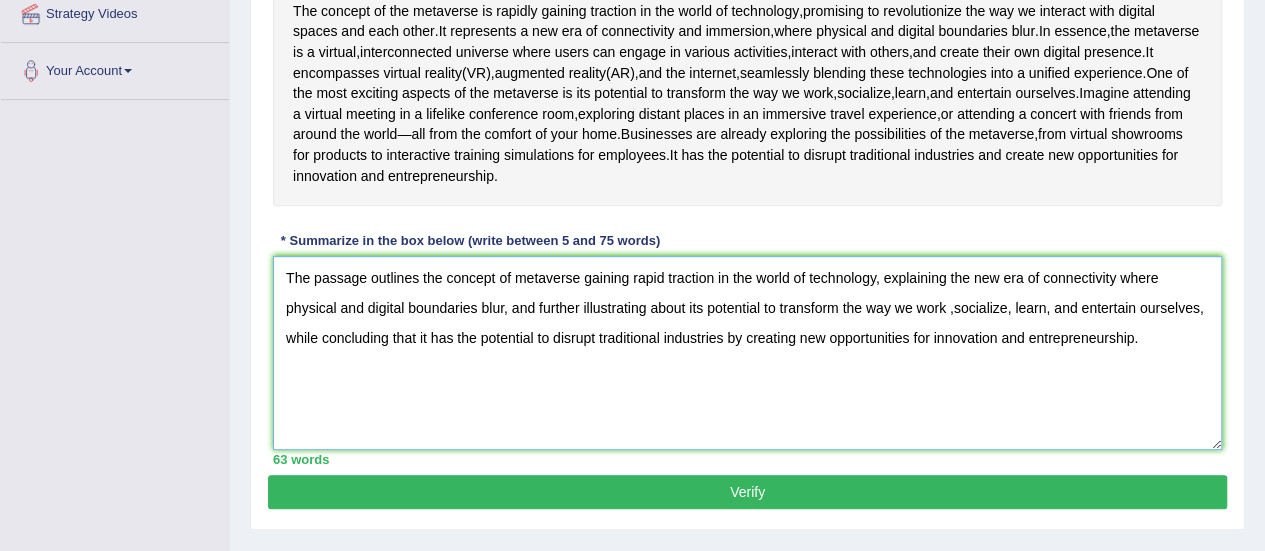 type on "The passage outlines the concept of metaverse gaining rapid traction in the world of technology, explaining the new era of connectivity where physical and digital boundaries blur, and further illustrating about its potential to transform the way we work ,socialize, learn, and entertain ourselves, while concluding that it has the potential to disrupt traditional industries by creating new opportunities for innovation and entrepreneurship." 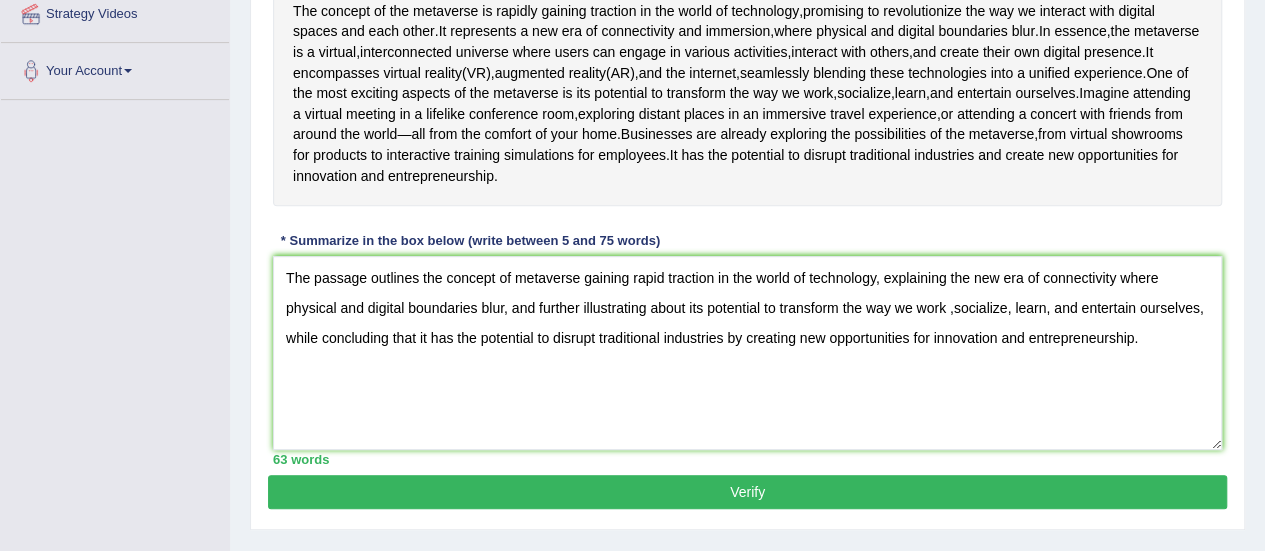 drag, startPoint x: 722, startPoint y: 522, endPoint x: 740, endPoint y: 522, distance: 18 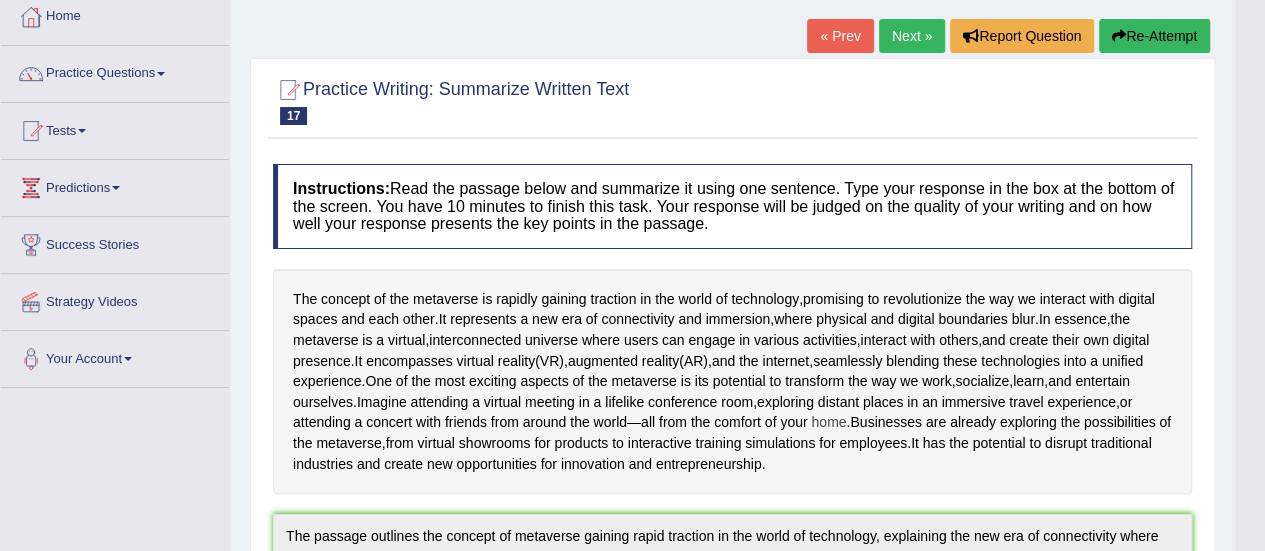 scroll, scrollTop: 0, scrollLeft: 0, axis: both 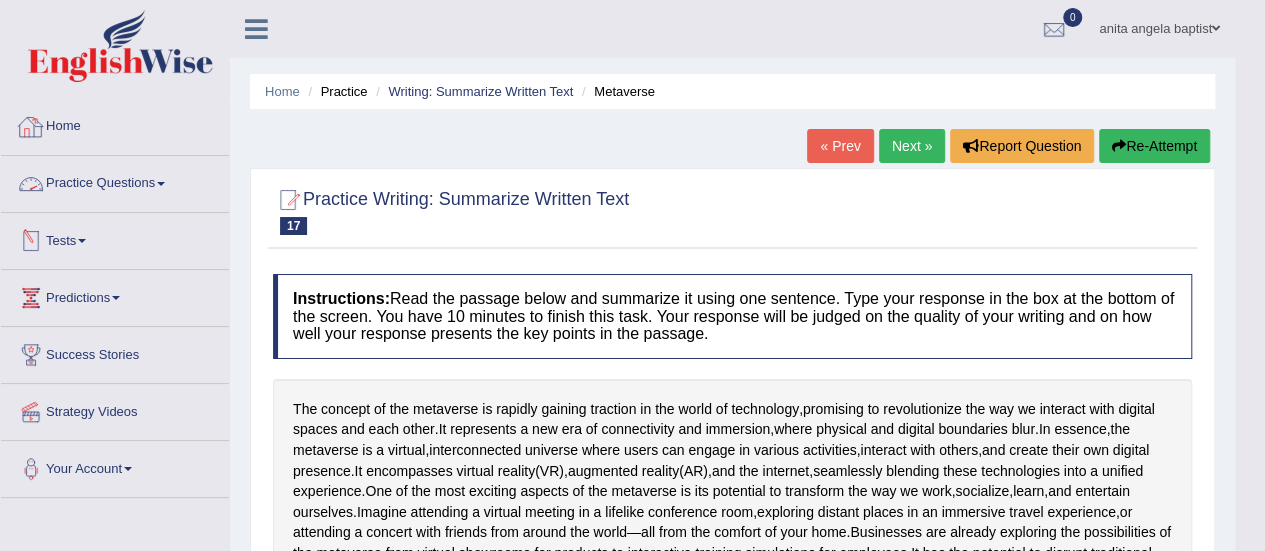 click on "Practice Questions" at bounding box center [115, 181] 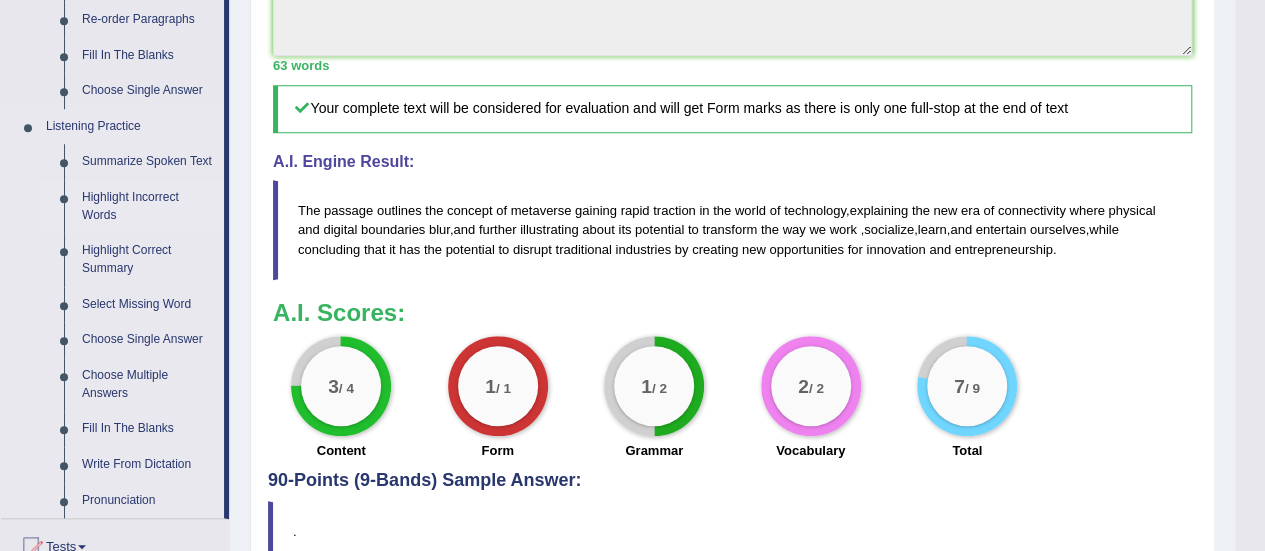 scroll, scrollTop: 800, scrollLeft: 0, axis: vertical 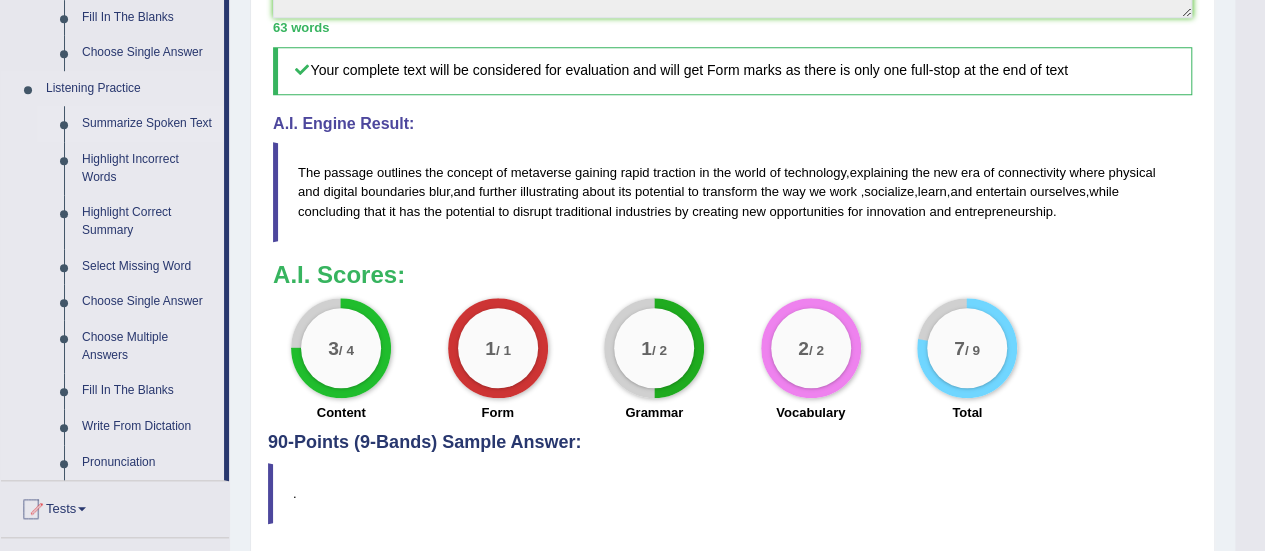 click on "Summarize Spoken Text" at bounding box center (148, 124) 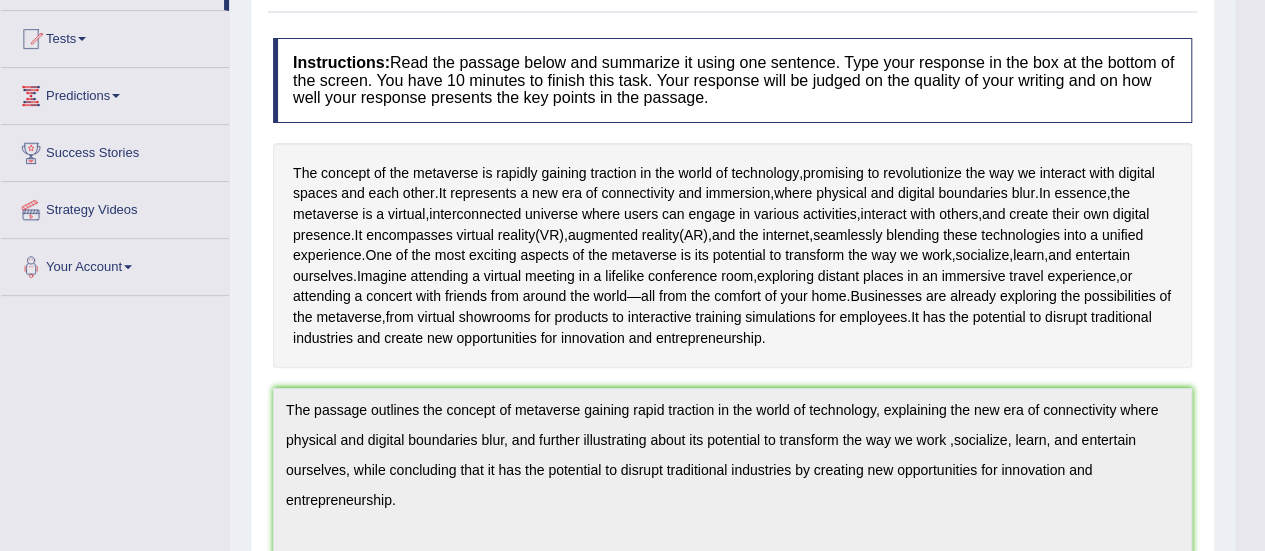 scroll, scrollTop: 560, scrollLeft: 0, axis: vertical 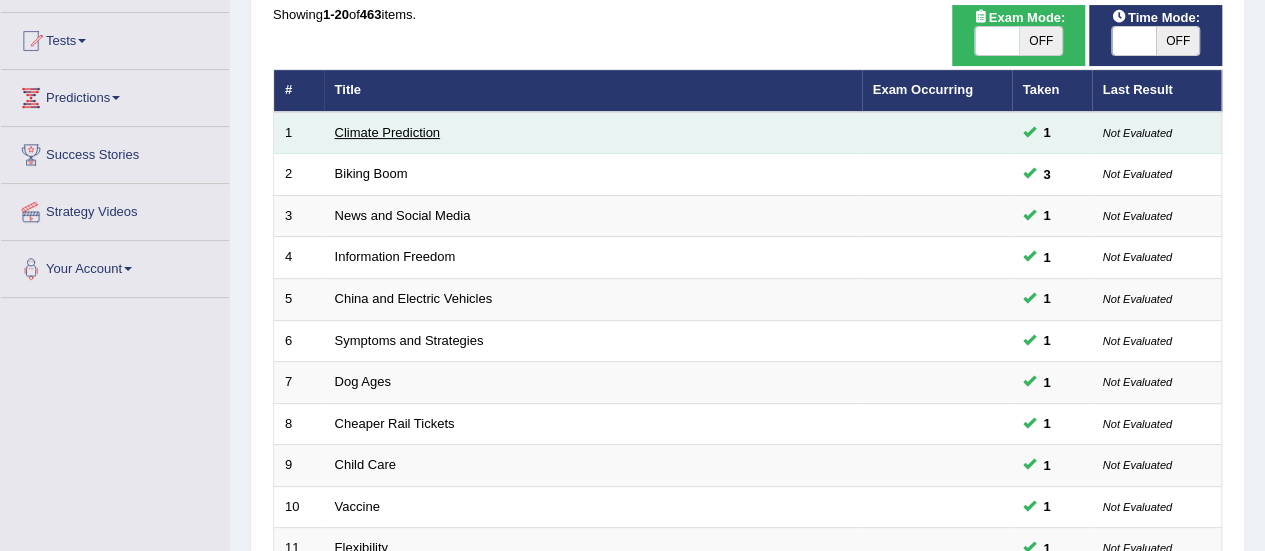 click on "Climate Prediction" at bounding box center [388, 132] 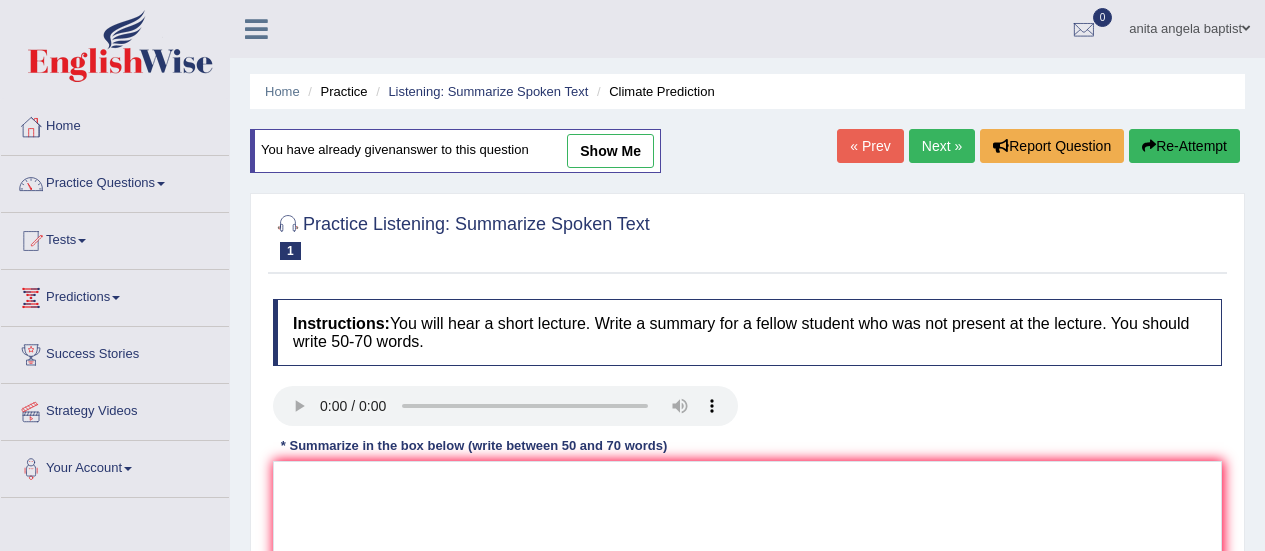 scroll, scrollTop: 200, scrollLeft: 0, axis: vertical 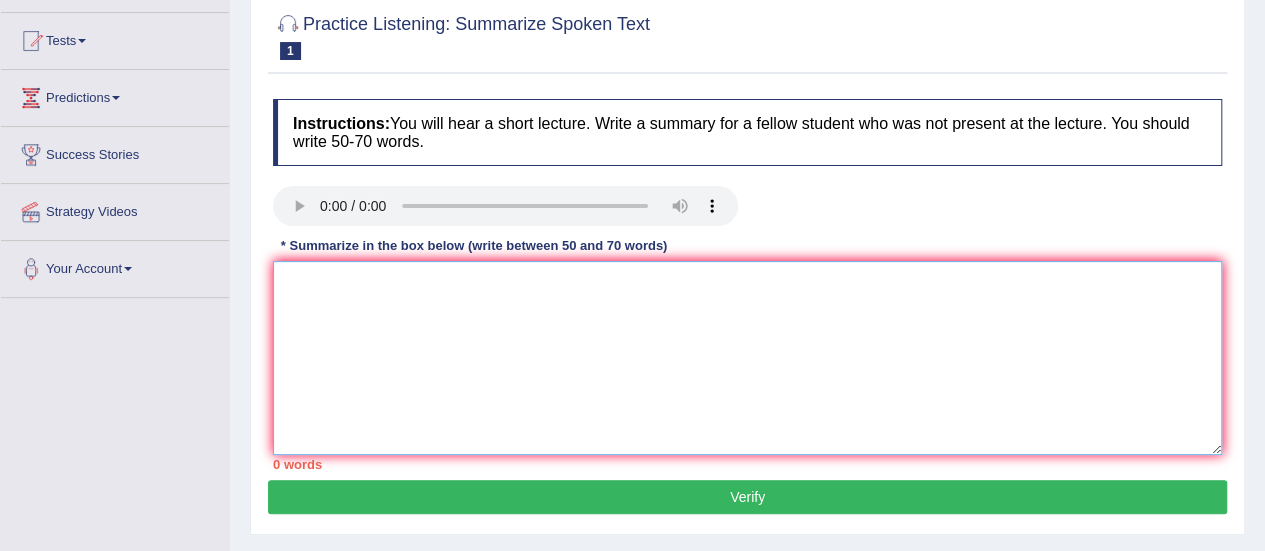 click at bounding box center [747, 358] 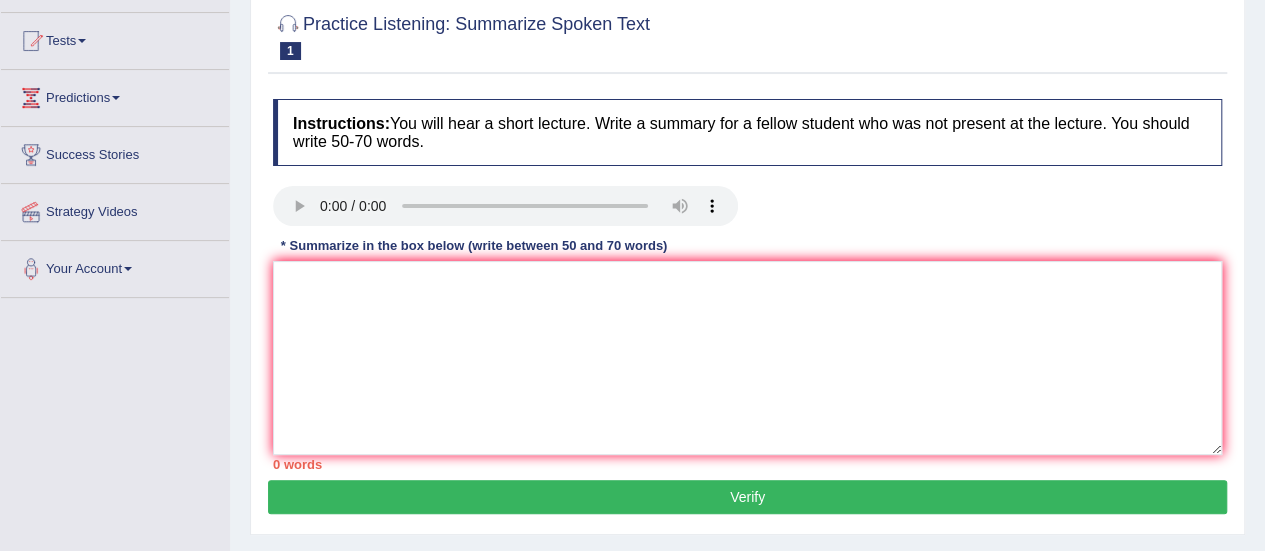type 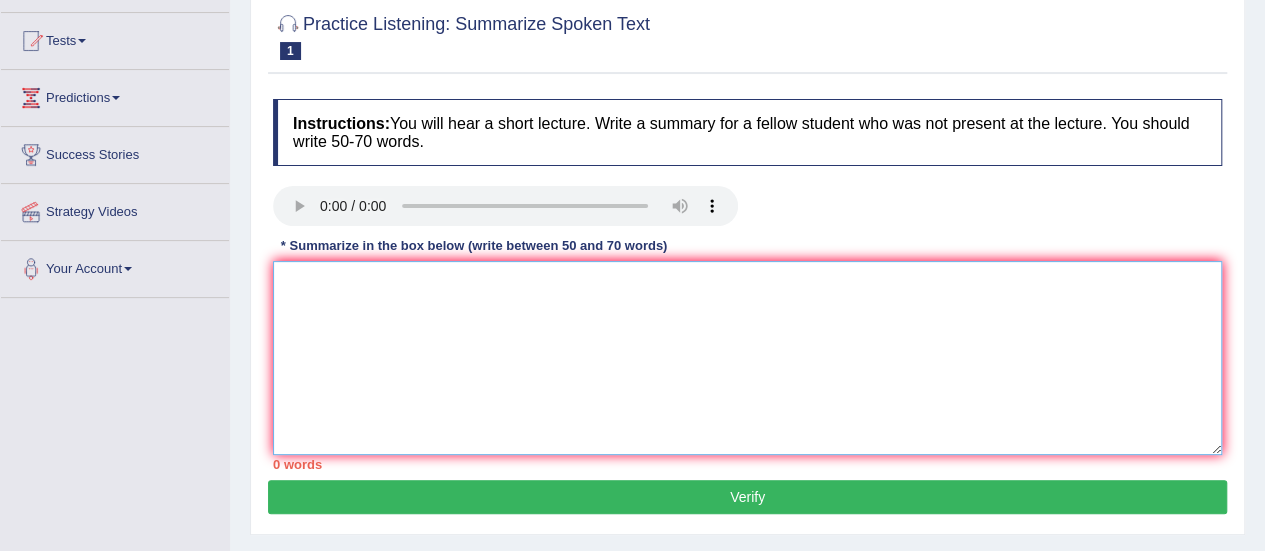 click at bounding box center [747, 358] 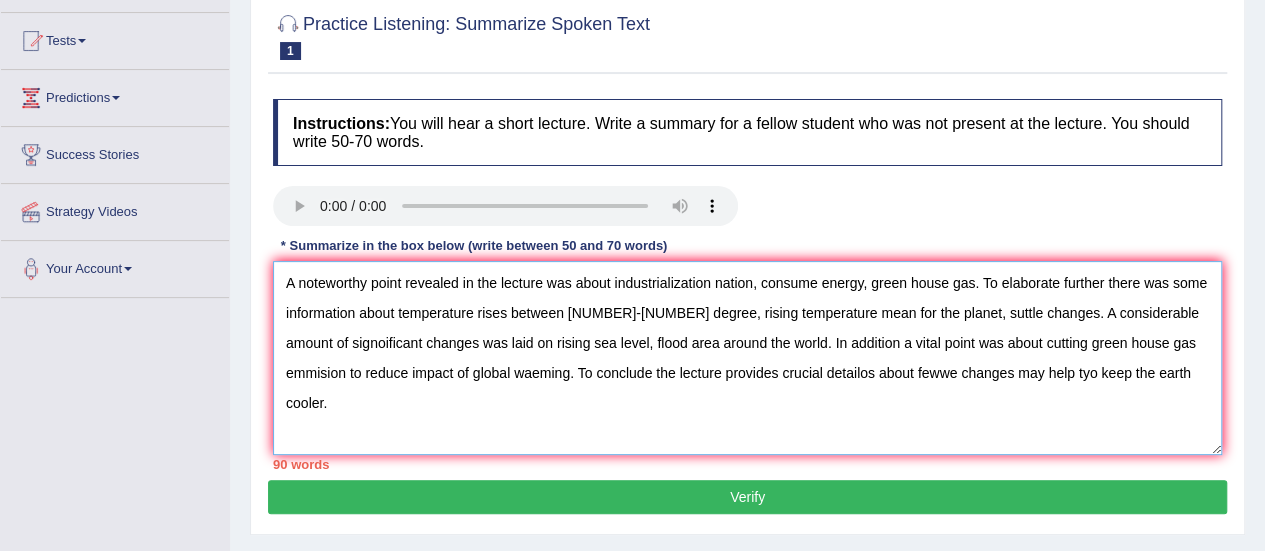 click on "A noteworthy point revealed in the lecture was about industrialization nation, consume energy, green house gas. To elaborate further there was some information about temperature rises between [NUMBER]-[NUMBER] degree, rising temperature mean for the planet, suttle changes. A considerable amount of signoificant changes was laid on rising sea level, flood area around the world. In addition a vital point was about cutting green house gas emmision to reduce impact of global waeming. To conclude the lecture provides crucial detailos about fewwe changes may help tyo keep the earth cooler." at bounding box center [747, 358] 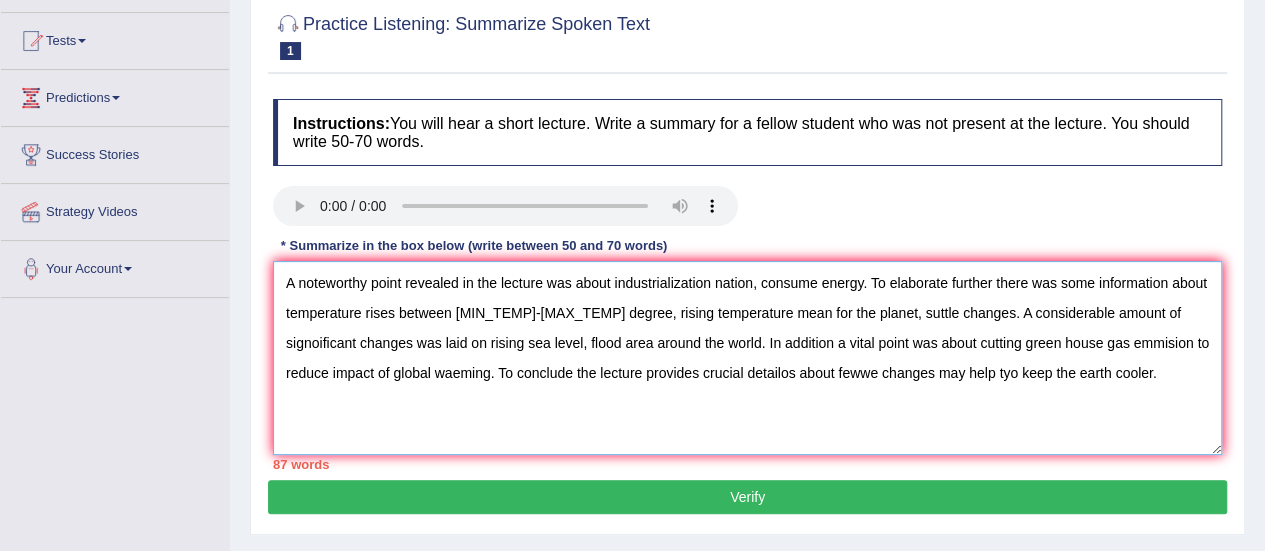 click on "A noteworthy point revealed in the lecture was about industrialization nation, consume energy. To elaborate further there was some information about temperature rises between [MIN_TEMP]-[MAX_TEMP] degree, rising temperature mean for the planet, suttle changes. A considerable amount of signoificant changes was laid on rising sea level, flood area around the world. In addition a vital point was about cutting green house gas emmision to reduce impact of global waeming. To conclude the lecture provides crucial detailos about fewwe changes may help tyo keep the earth cooler." at bounding box center (747, 358) 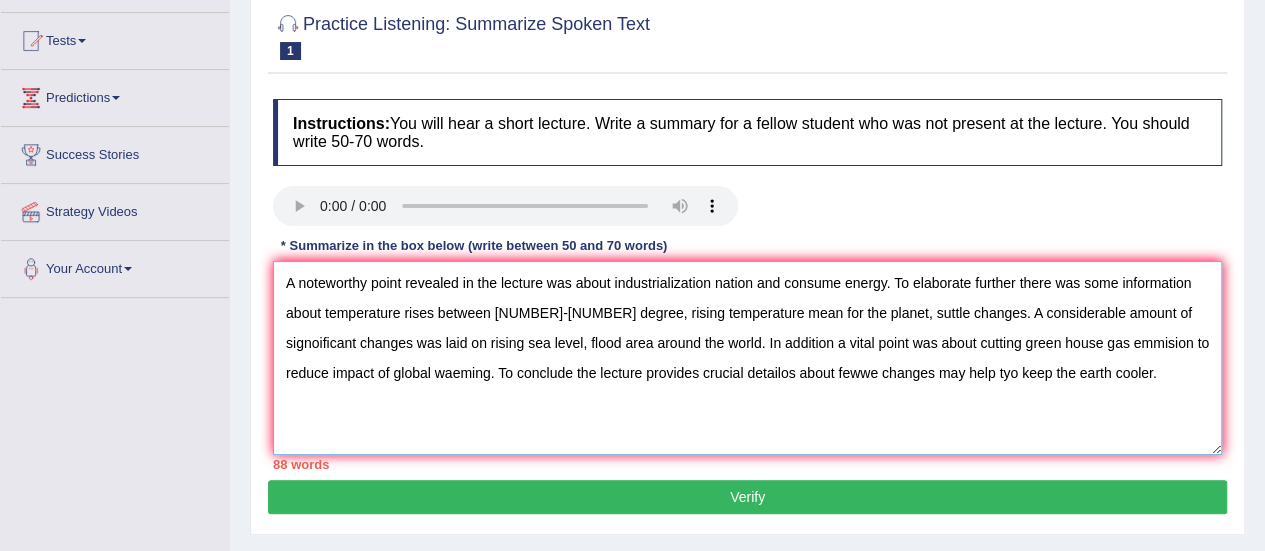click on "A noteworthy point revealed in the lecture was about industrialization nation and consume energy. To elaborate further there was some information about temperature rises between [NUMBER]-[NUMBER] degree, rising temperature mean for the planet, suttle changes. A considerable amount of signoificant changes was laid on rising sea level, flood area around the world. In addition a vital point was about cutting green house gas emmision to reduce impact of global waeming. To conclude the lecture provides crucial detailos about fewwe changes may help tyo keep the earth cooler." at bounding box center [747, 358] 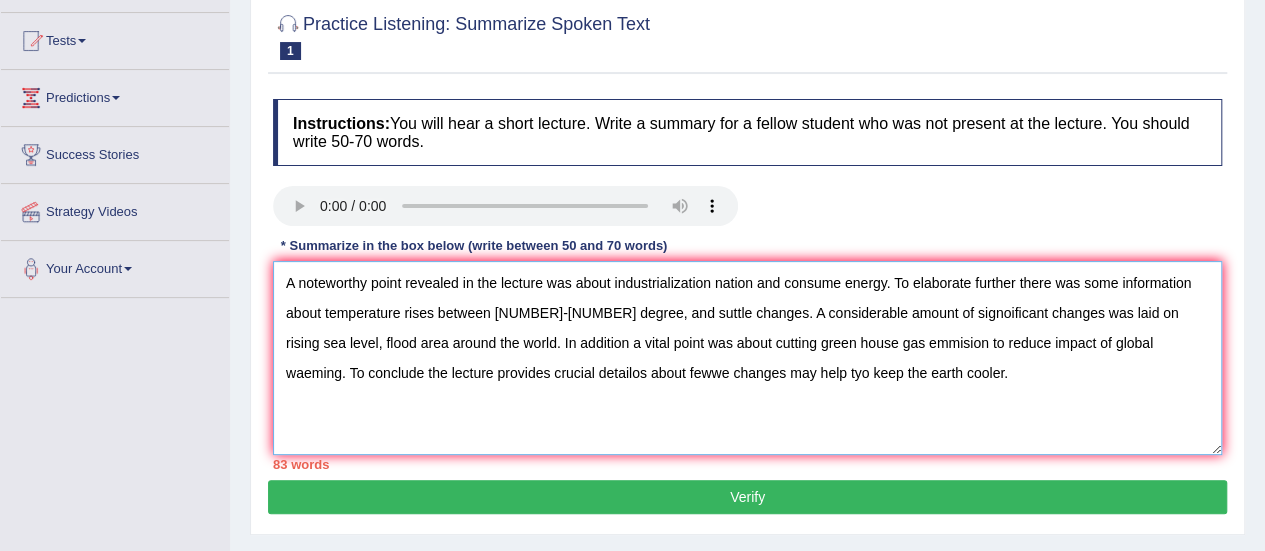 click on "A noteworthy point revealed in the lecture was about industrialization nation and consume energy. To elaborate further there was some information about temperature rises between [NUMBER]-[NUMBER] degree, and suttle changes. A considerable amount of signoificant changes was laid on rising sea level, flood area around the world. In addition a vital point was about cutting green house gas emmision to reduce impact of global waeming. To conclude the lecture provides crucial detailos about fewwe changes may help tyo keep the earth cooler." at bounding box center (747, 358) 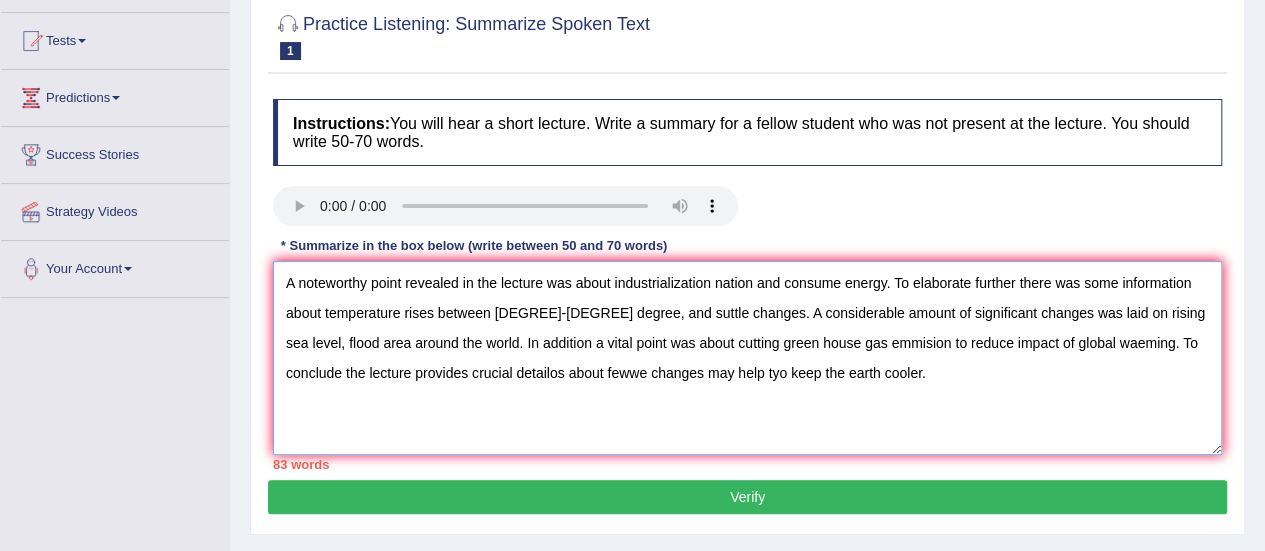 click on "A noteworthy point revealed in the lecture was about industrialization nation and consume energy. To elaborate further there was some information about temperature rises between [DEGREE]-[DEGREE] degree, and suttle changes. A considerable amount of significant changes was laid on rising sea level, flood area around the world. In addition a vital point was about cutting green house gas emmision to reduce impact of global waeming. To conclude the lecture provides crucial detailos about fewwe changes may help tyo keep the earth cooler." at bounding box center (747, 358) 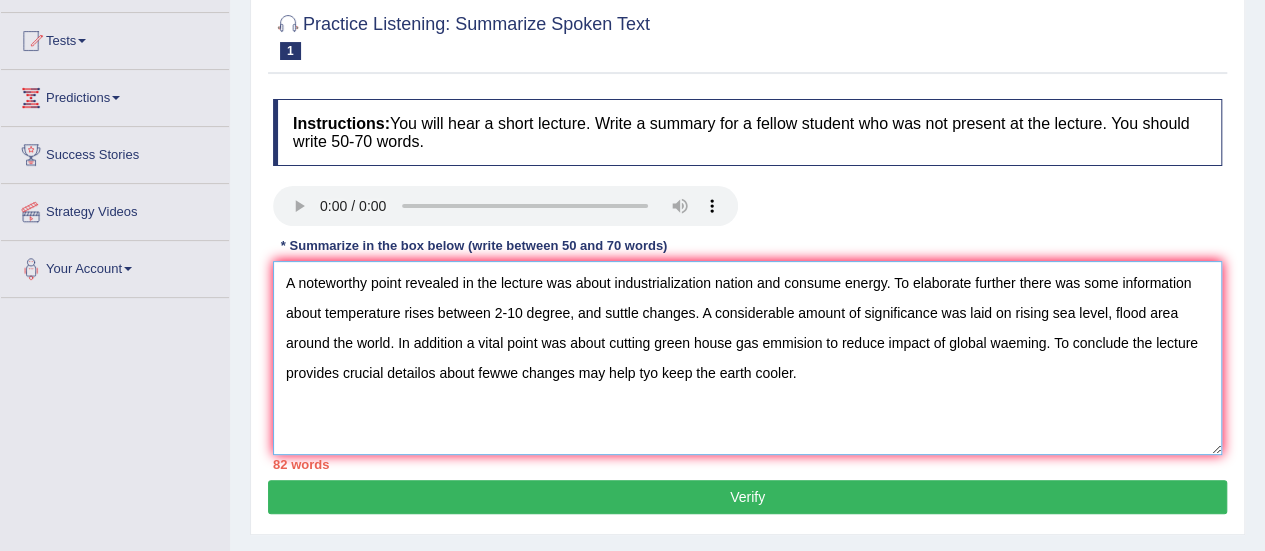 click on "A noteworthy point revealed in the lecture was about industrialization nation and consume energy. To elaborate further there was some information about temperature rises between 2-10 degree, and suttle changes. A considerable amount of significance was laid on rising sea level, flood area around the world. In addition a vital point was about cutting green house gas emmision to reduce impact of global waeming. To conclude the lecture provides crucial detailos about fewwe changes may help tyo keep the earth cooler." at bounding box center (747, 358) 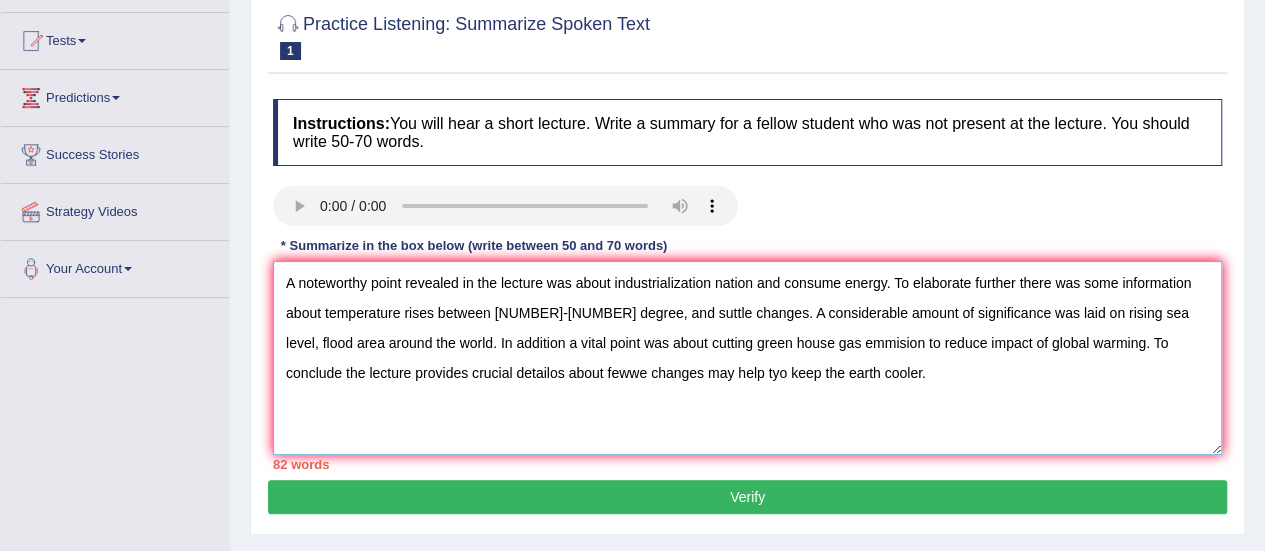 click on "A noteworthy point revealed in the lecture was about industrialization nation and consume energy. To elaborate further there was some information about temperature rises between [NUMBER]-[NUMBER] degree, and suttle changes. A considerable amount of significance was laid on rising sea level, flood area around the world. In addition a vital point was about cutting green house gas emmision to reduce impact of global warming. To conclude the lecture provides crucial detailos about fewwe changes may help tyo keep the earth cooler." at bounding box center (747, 358) 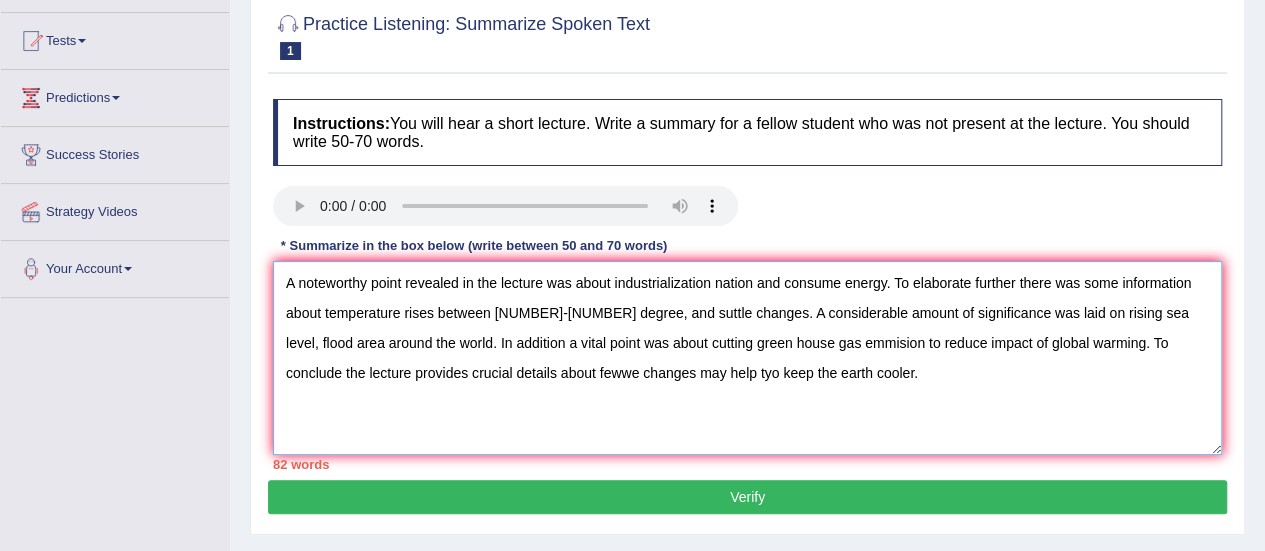 click on "A noteworthy point revealed in the lecture was about industrialization nation and consume energy. To elaborate further there was some information about temperature rises between [NUMBER]-[NUMBER] degree, and suttle changes. A considerable amount of significance was laid on rising sea level, flood area around the world. In addition a vital point was about cutting green house gas emmision to reduce impact of global warming. To conclude the lecture provides crucial details about fewwe changes may help tyo keep the earth cooler." at bounding box center [747, 358] 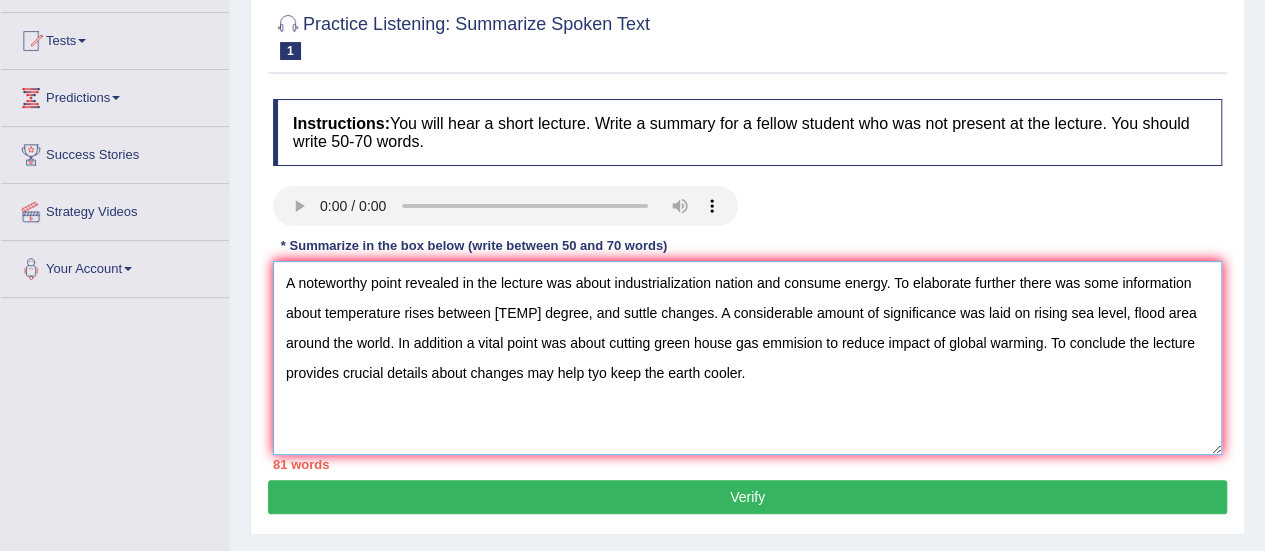 click on "A noteworthy point revealed in the lecture was about industrialization nation and consume energy. To elaborate further there was some information about temperature rises between [TEMP] degree, and suttle changes. A considerable amount of significance was laid on rising sea level, flood area around the world. In addition a vital point was about cutting green house gas emmision to reduce impact of global warming. To conclude the lecture provides crucial details about changes may help tyo keep the earth cooler." at bounding box center (747, 358) 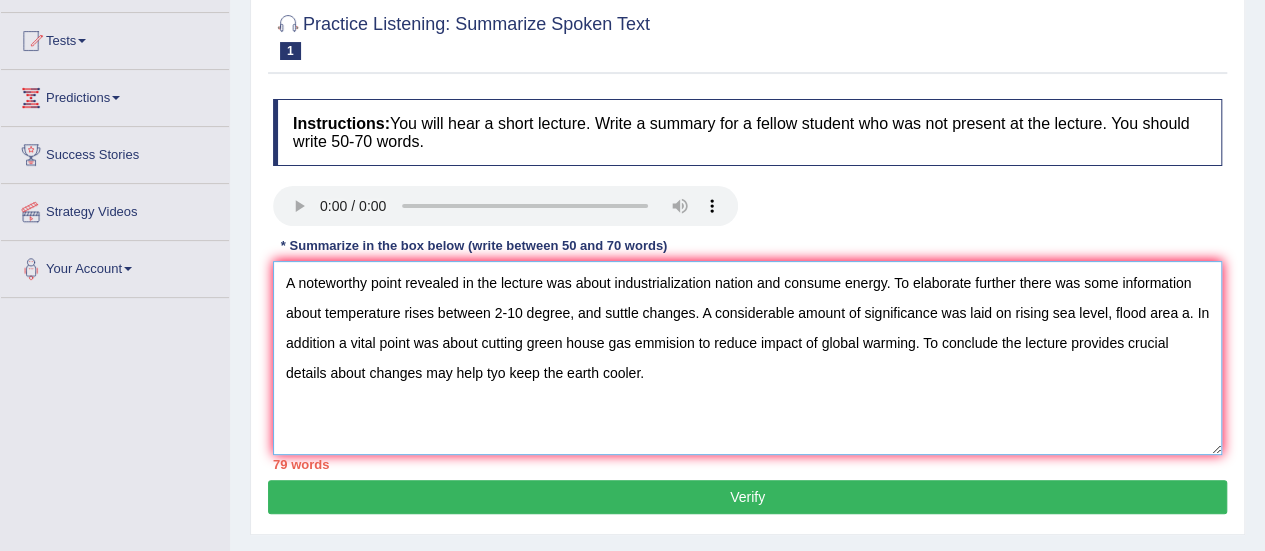 click on "A noteworthy point revealed in the lecture was about industrialization nation and consume energy. To elaborate further there was some information about temperature rises between 2-10 degree, and suttle changes. A considerable amount of significance was laid on rising sea level, flood area a. In addition a vital point was about cutting green house gas emmision to reduce impact of global warming. To conclude the lecture provides crucial details about changes may help tyo keep the earth cooler." at bounding box center (747, 358) 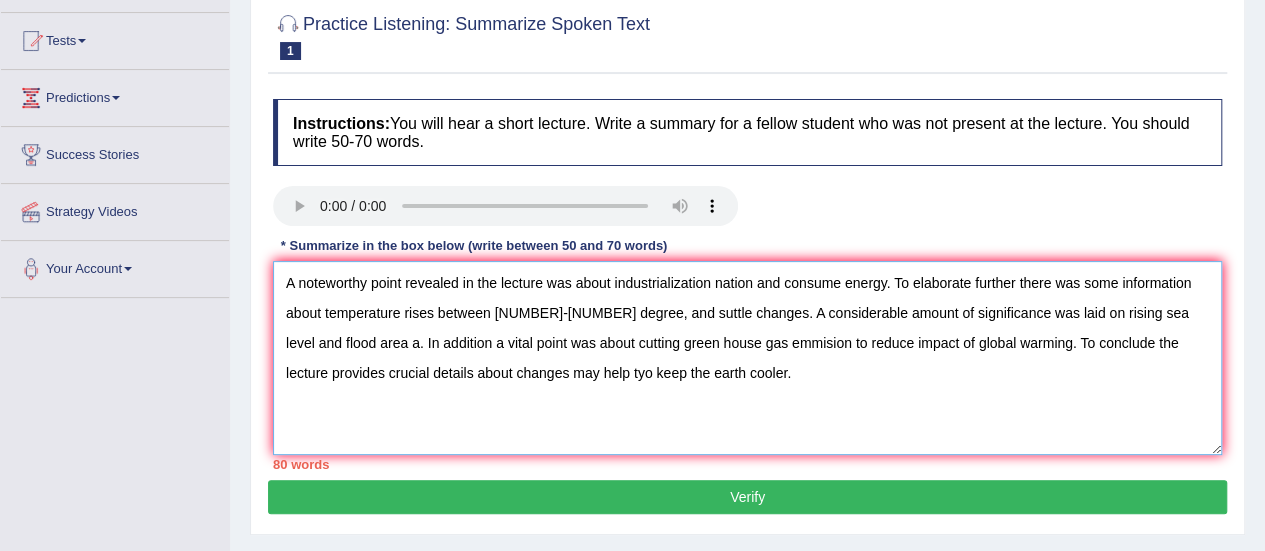 click on "A noteworthy point revealed in the lecture was about industrialization nation and consume energy. To elaborate further there was some information about temperature rises between [NUMBER]-[NUMBER] degree, and suttle changes. A considerable amount of significance was laid on rising sea level and flood area a. In addition a vital point was about cutting green house gas emmision to reduce impact of global warming. To conclude the lecture provides crucial details about changes may help tyo keep the earth cooler." at bounding box center (747, 358) 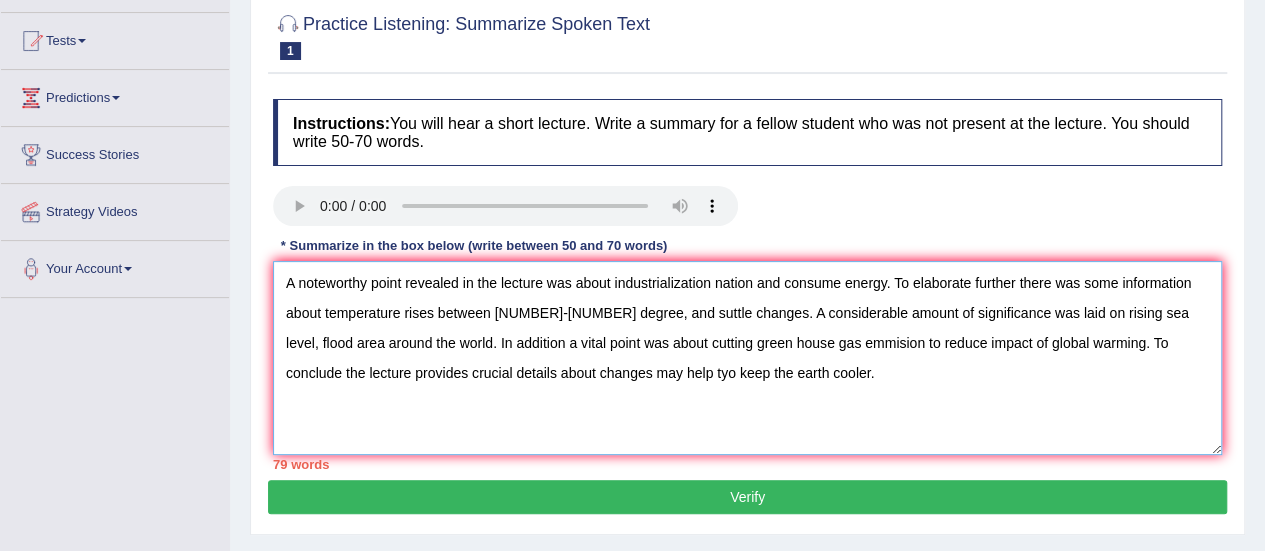 click on "A noteworthy point revealed in the lecture was about industrialization nation and consume energy. To elaborate further there was some information about temperature rises between [NUMBER]-[NUMBER] degree, and suttle changes. A considerable amount of significance was laid on rising sea level, flood area around the world. In addition a vital point was about cutting green house gas emmision to reduce impact of global warming. To conclude the lecture provides crucial details about changes may help tyo keep the earth cooler." at bounding box center (747, 358) 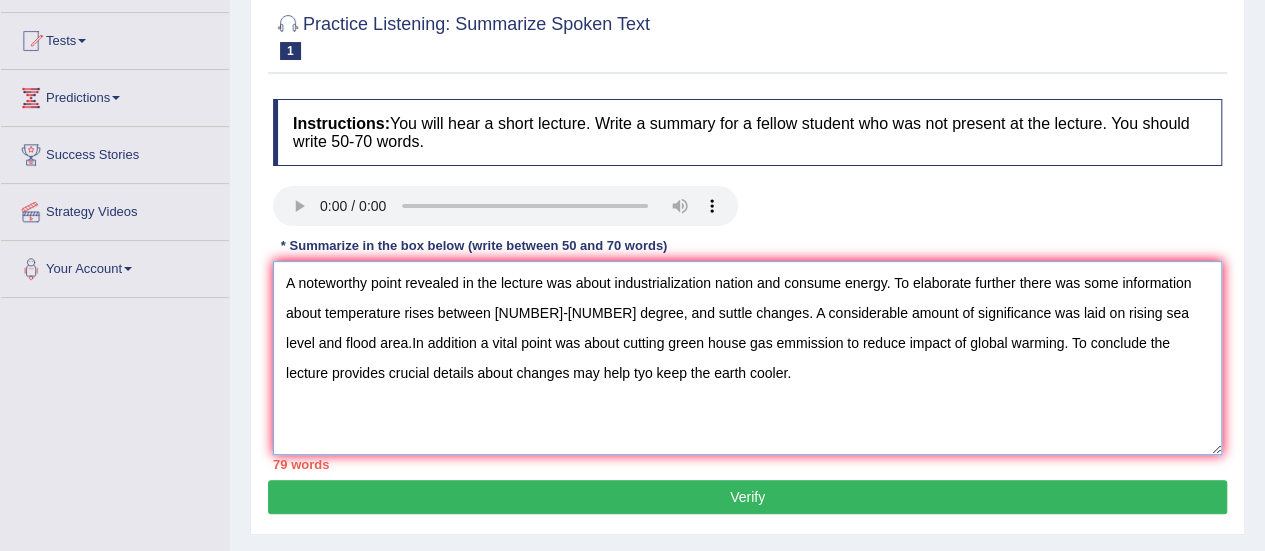 click on "A noteworthy point revealed in the lecture was about industrialization nation and consume energy. To elaborate further there was some information about temperature rises between [NUMBER]-[NUMBER] degree, and suttle changes. A considerable amount of significance was laid on rising sea level and flood area.In addition a vital point was about cutting green house gas emmission to reduce impact of global warming. To conclude the lecture provides crucial details about changes may help tyo keep the earth cooler." at bounding box center [747, 358] 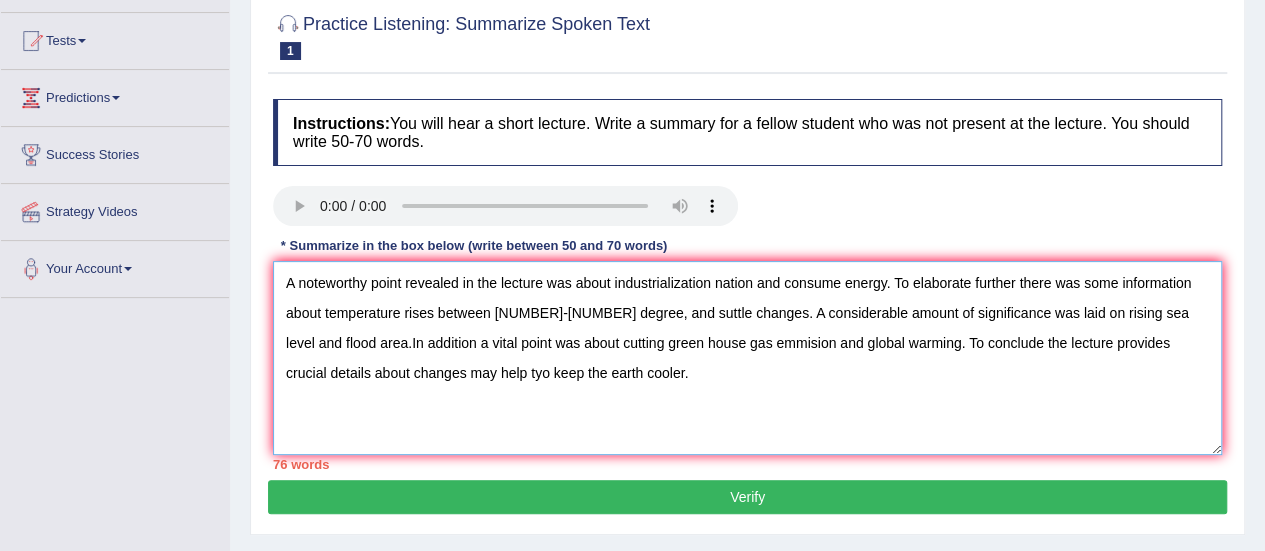 click on "A noteworthy point revealed in the lecture was about industrialization nation and consume energy. To elaborate further there was some information about temperature rises between [NUMBER]-[NUMBER] degree, and suttle changes. A considerable amount of significance was laid on rising sea level and flood area.In addition a vital point was about cutting green house gas emmision and global warming. To conclude the lecture provides crucial details about changes may help tyo keep the earth cooler." at bounding box center [747, 358] 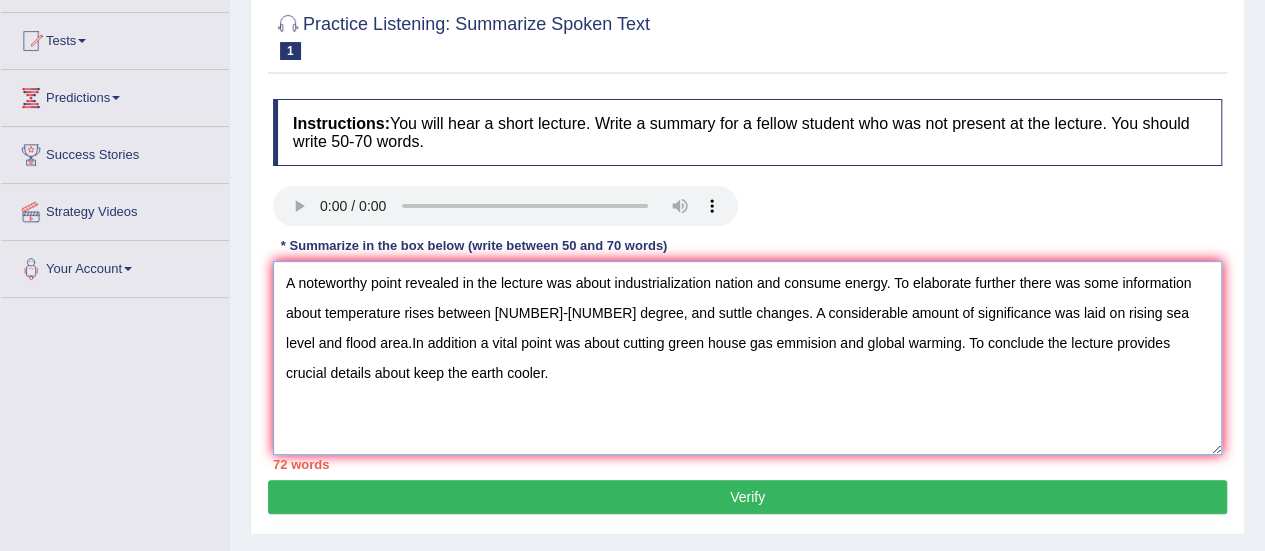 click on "A noteworthy point revealed in the lecture was about industrialization nation and consume energy. To elaborate further there was some information about temperature rises between [NUMBER]-[NUMBER] degree, and suttle changes. A considerable amount of significance was laid on rising sea level and flood area.In addition a vital point was about cutting green house gas emmision and global warming. To conclude the lecture provides crucial details about keep the earth cooler." at bounding box center (747, 358) 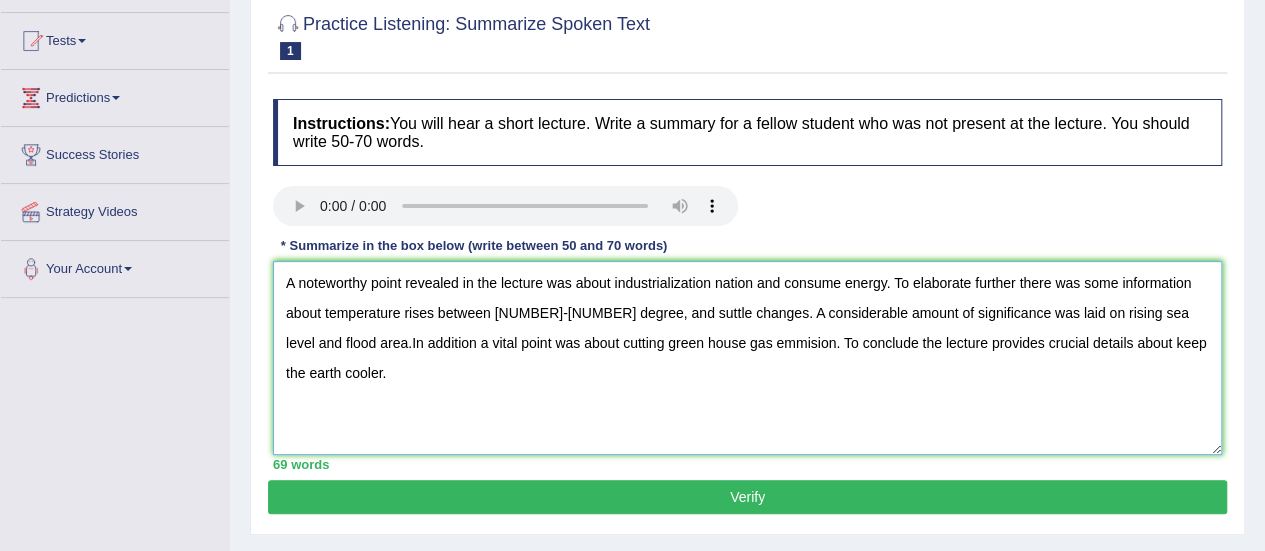 click on "A noteworthy point revealed in the lecture was about industrialization nation and consume energy. To elaborate further there was some information about temperature rises between [NUMBER]-[NUMBER] degree, and suttle changes. A considerable amount of significance was laid on rising sea level and flood area.In addition a vital point was about cutting green house gas emmision. To conclude the lecture provides crucial details about keep the earth cooler." at bounding box center [747, 358] 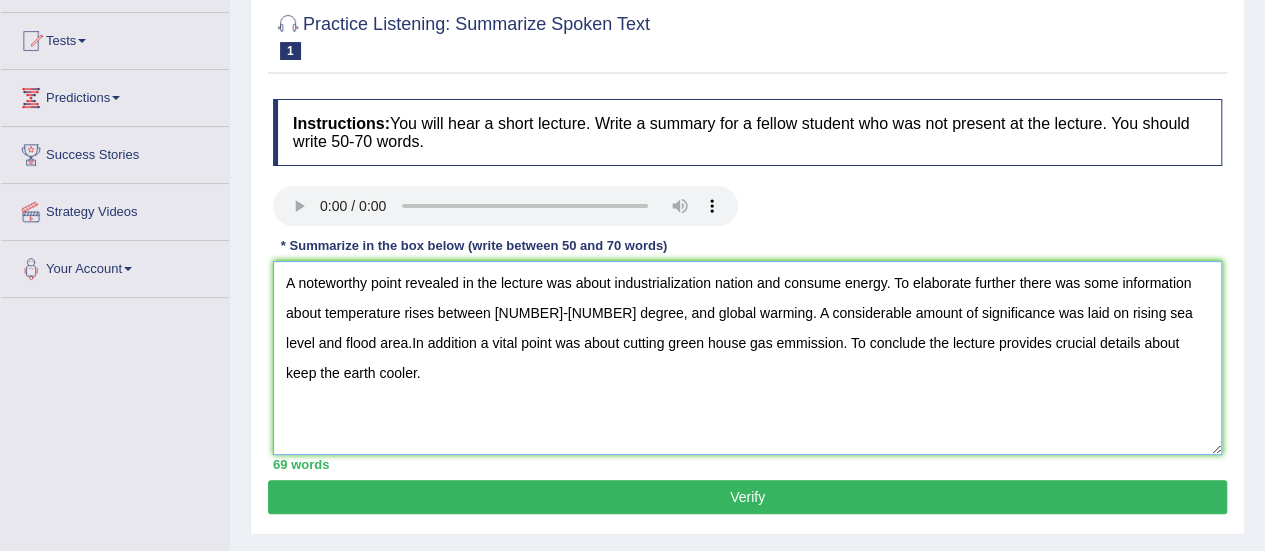 type on "A noteworthy point revealed in the lecture was about industrialization nation and consume energy. To elaborate further there was some information about temperature rises between [NUMBER]-[NUMBER] degree, and global warming. A considerable amount of significance was laid on rising sea level and flood area.In addition a vital point was about cutting green house gas emmission. To conclude the lecture provides crucial details about keep the earth cooler." 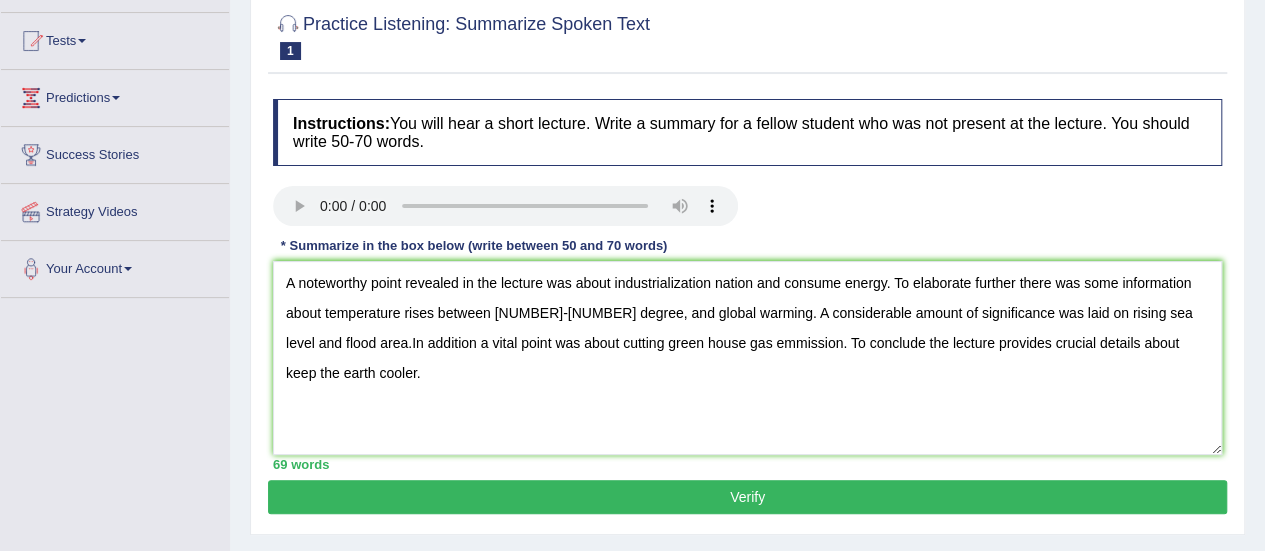 click on "Verify" at bounding box center (747, 497) 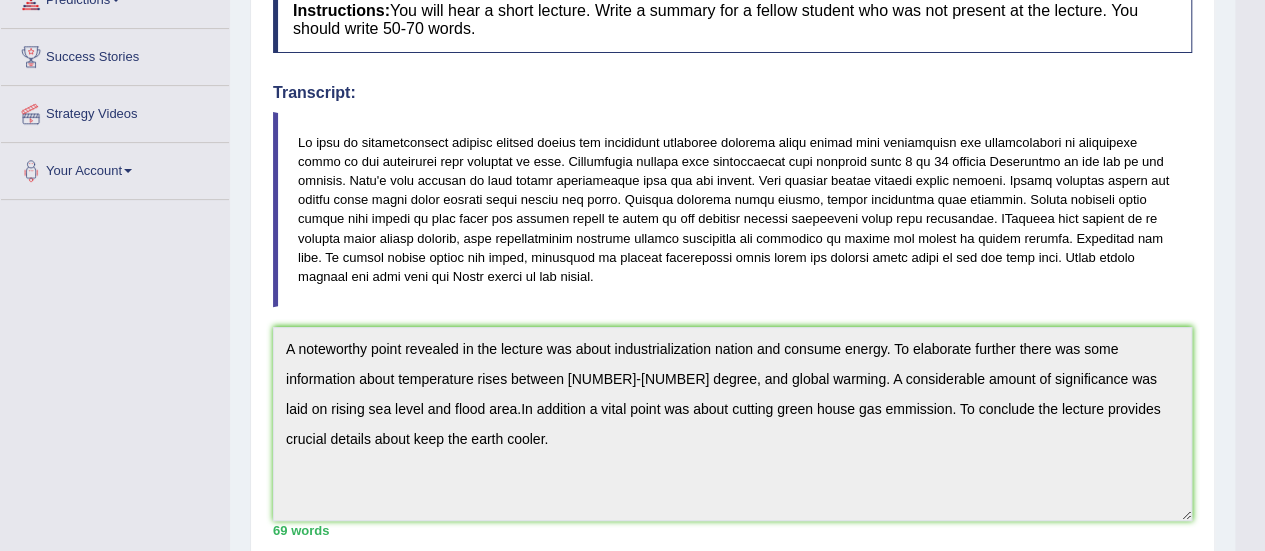scroll, scrollTop: 0, scrollLeft: 0, axis: both 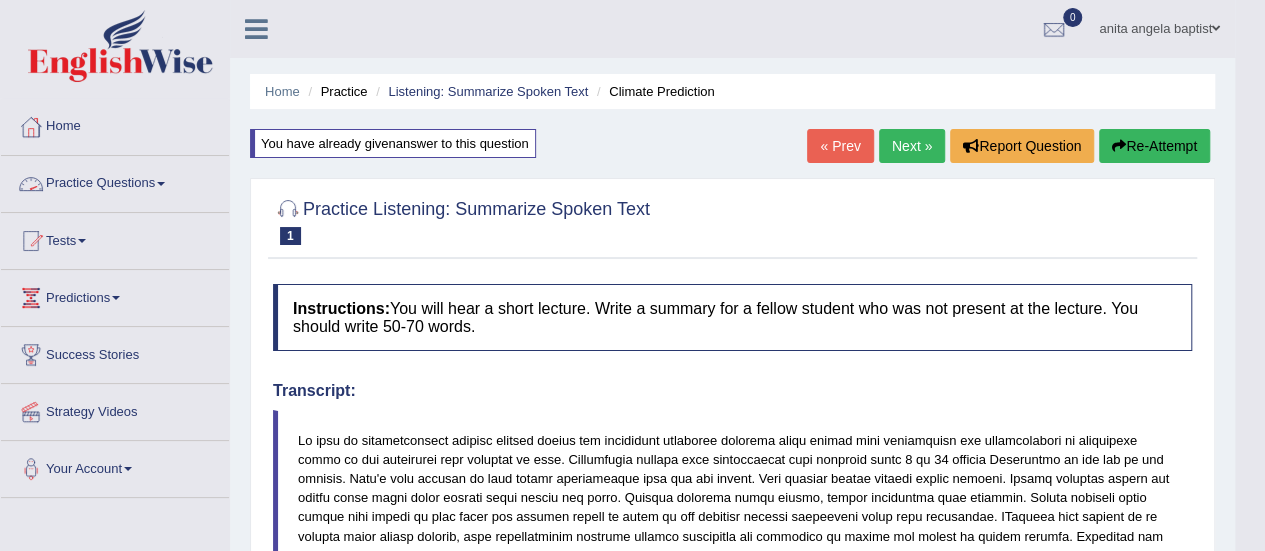 click on "Practice Questions" at bounding box center [115, 181] 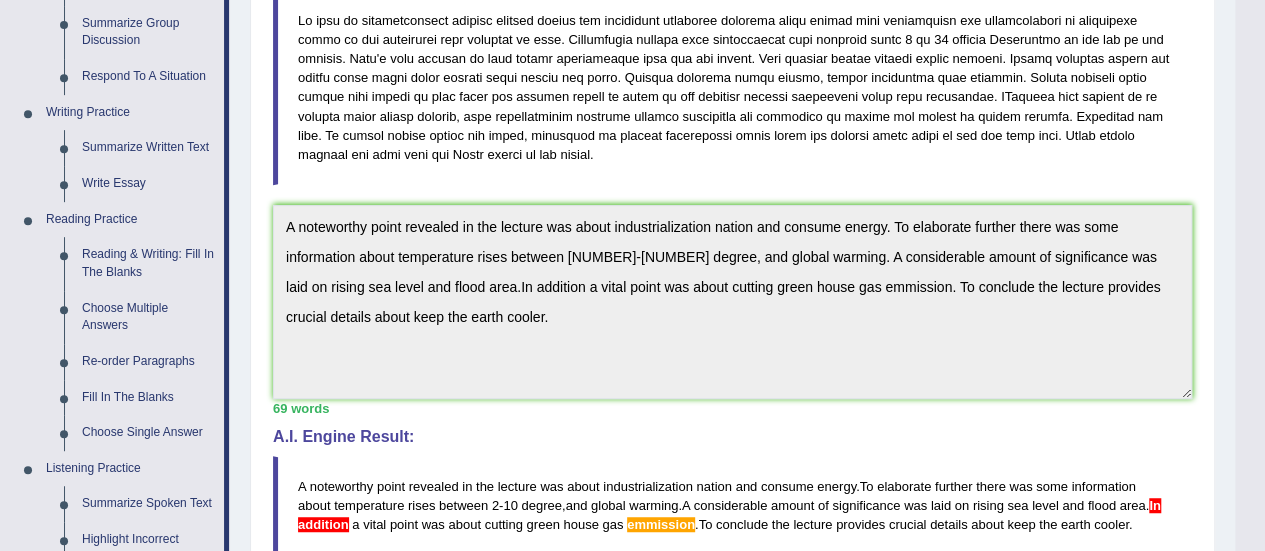 scroll, scrollTop: 400, scrollLeft: 0, axis: vertical 